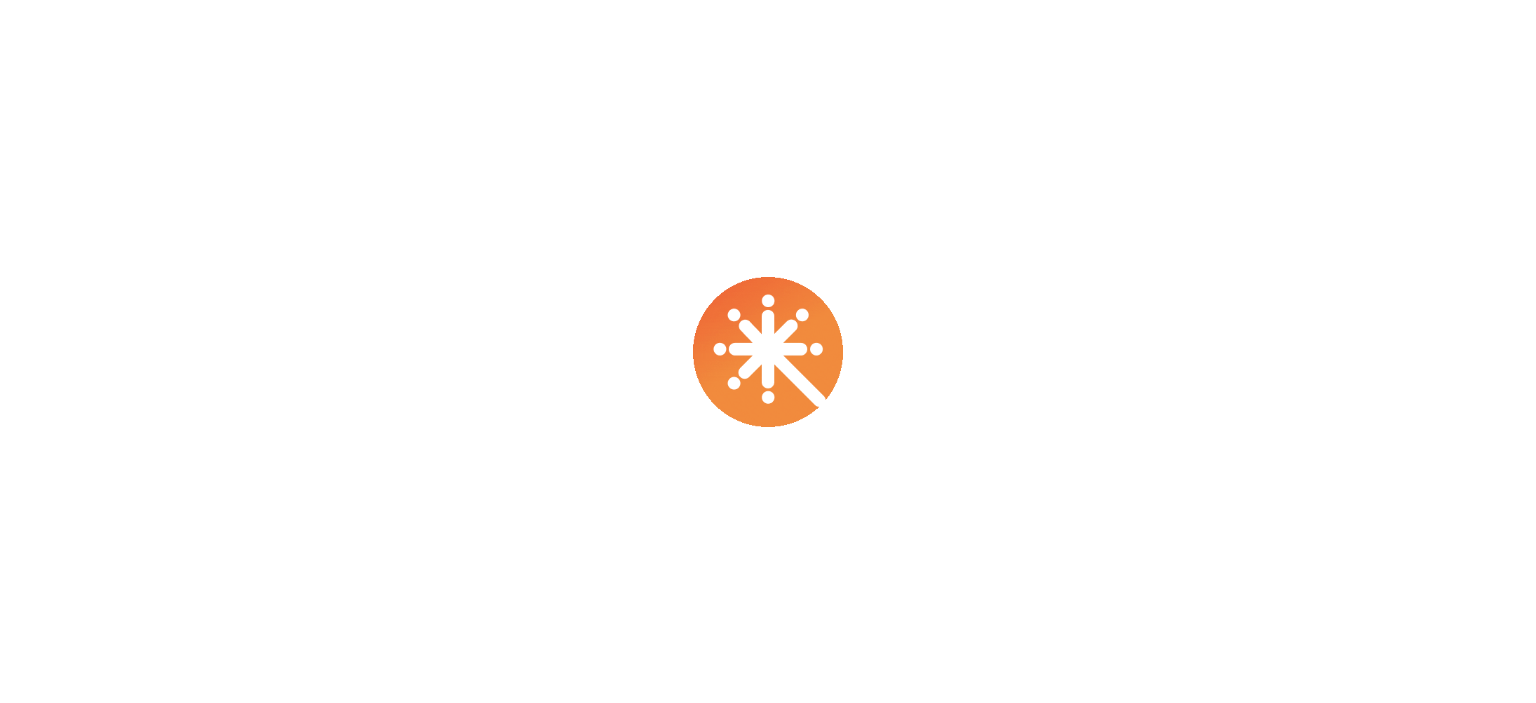 scroll, scrollTop: 0, scrollLeft: 0, axis: both 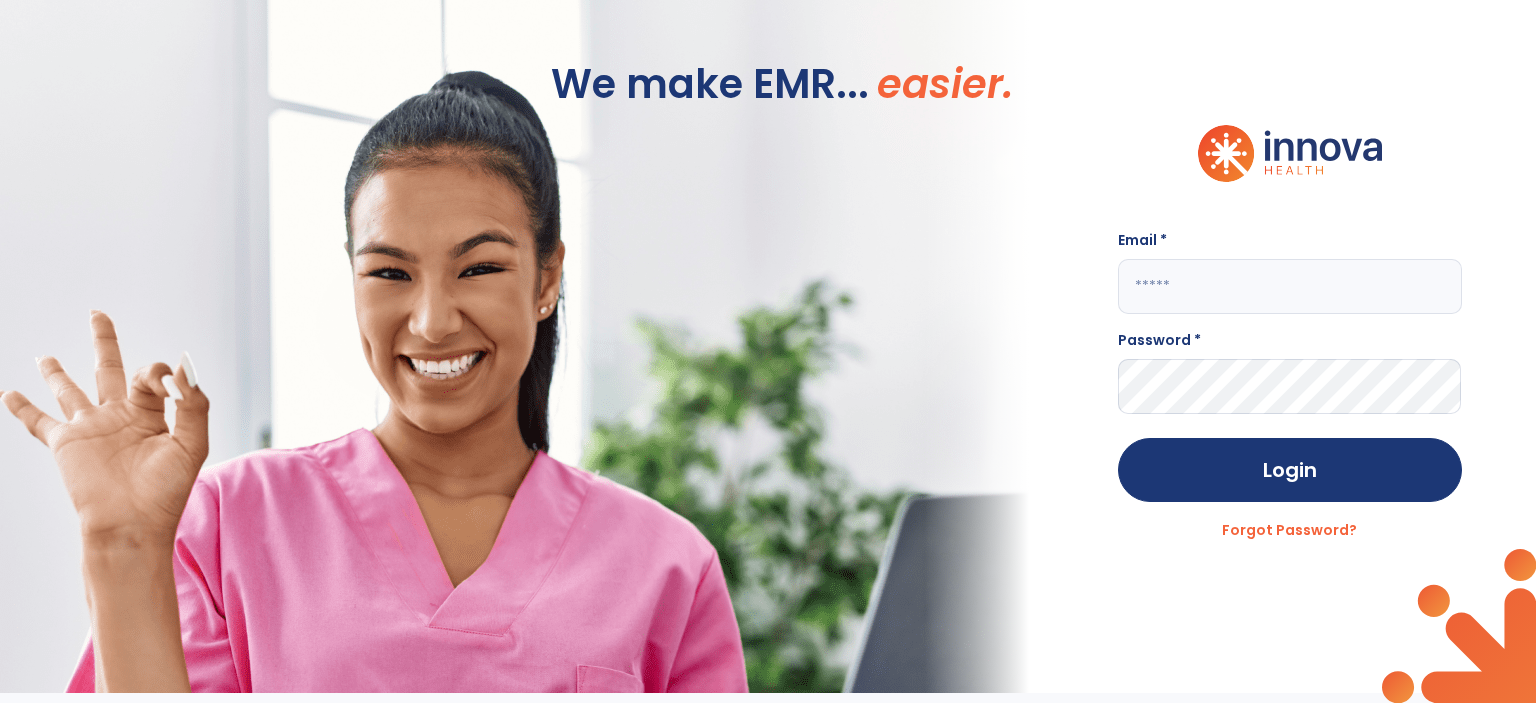 click 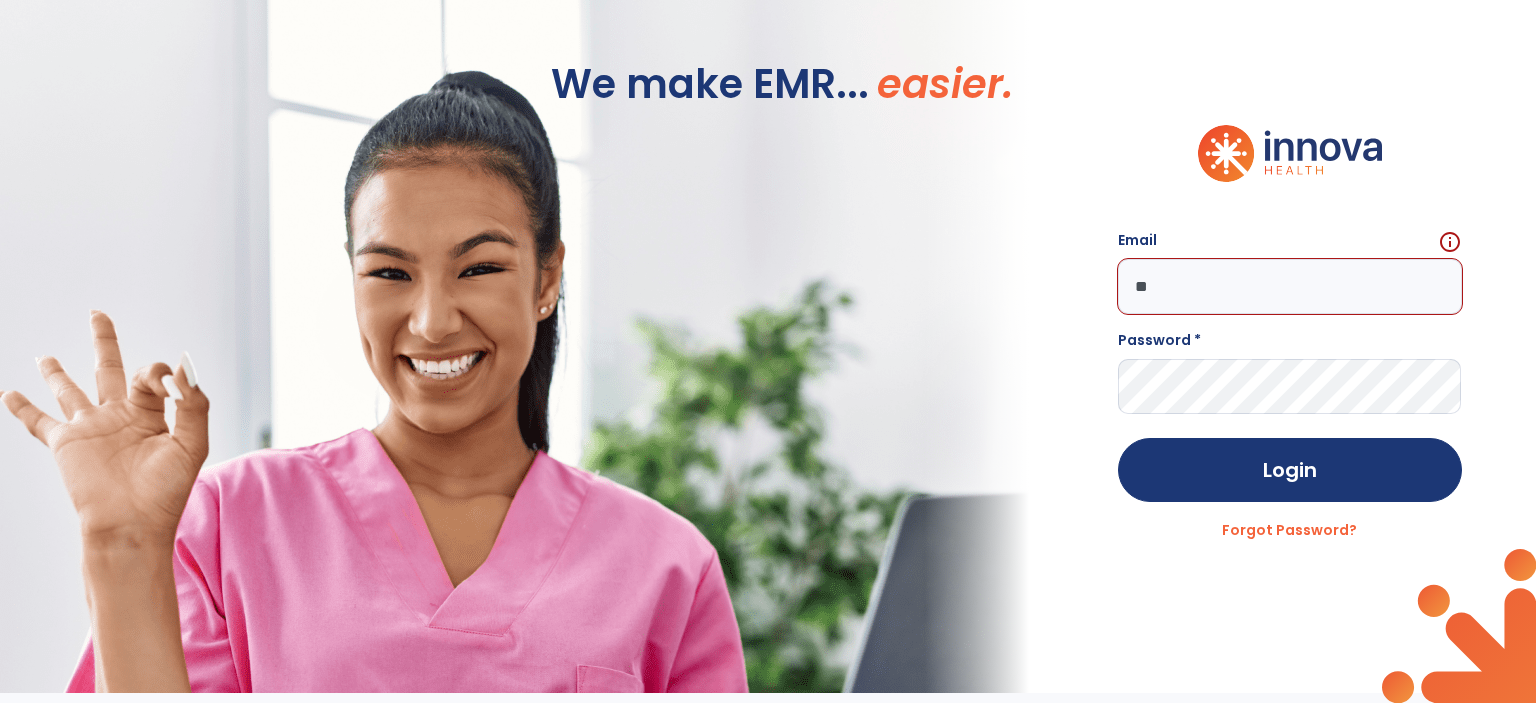 type on "*" 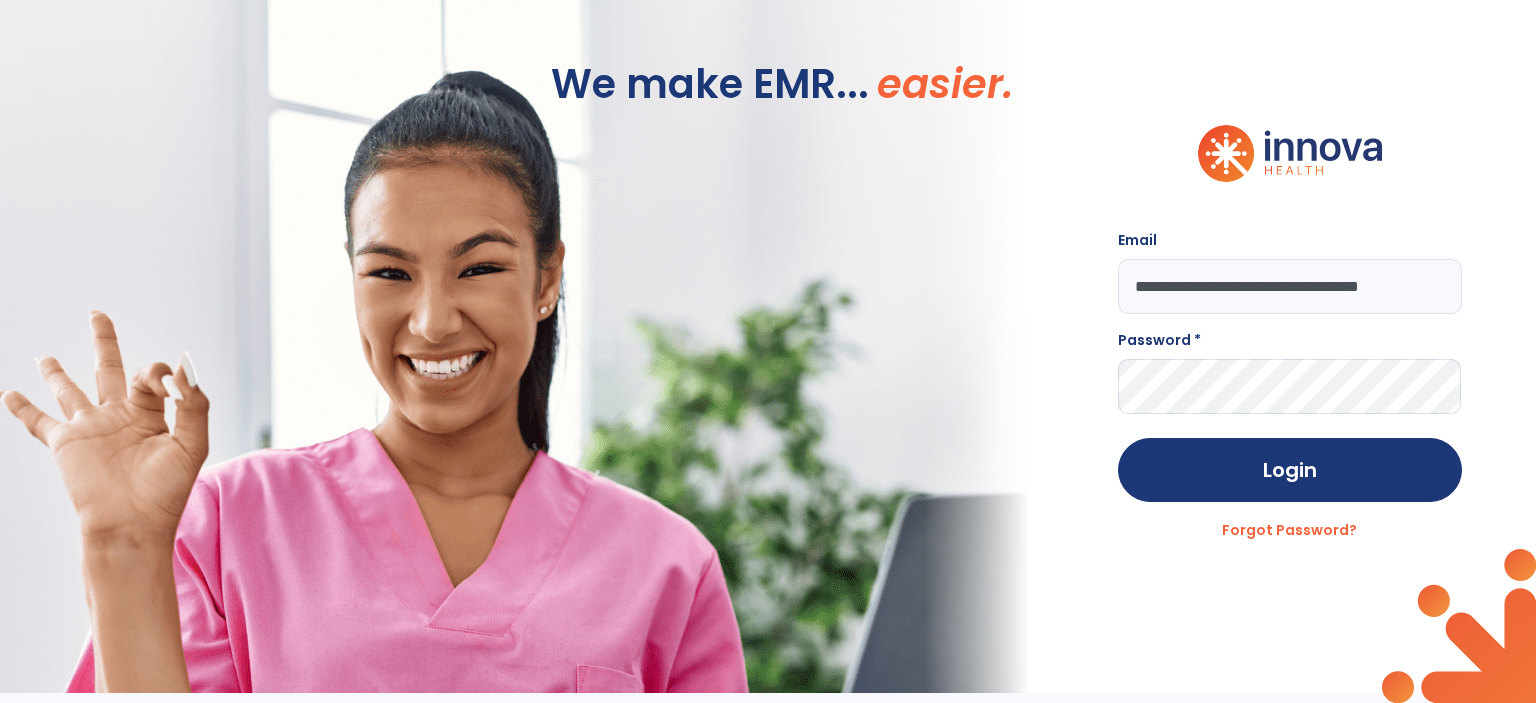 scroll, scrollTop: 0, scrollLeft: 5, axis: horizontal 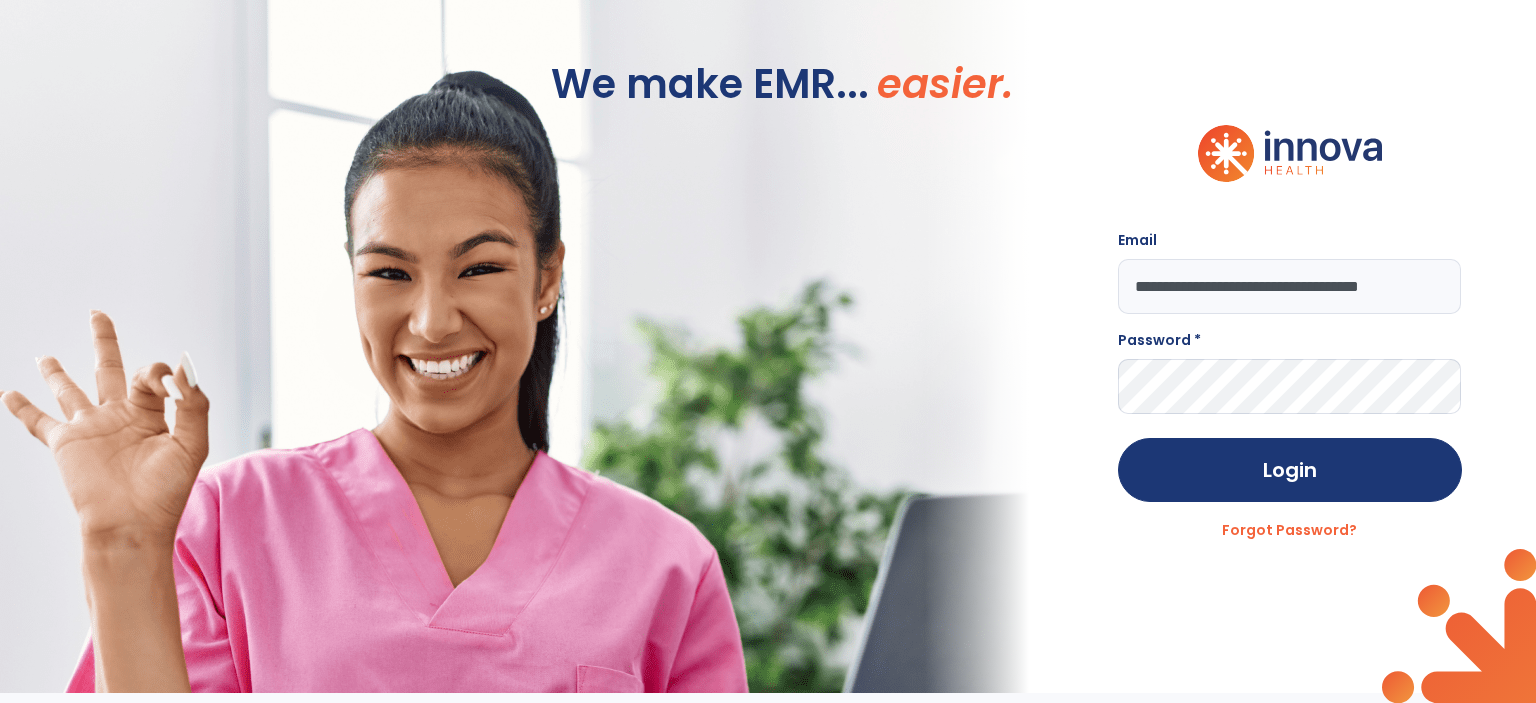 type on "**********" 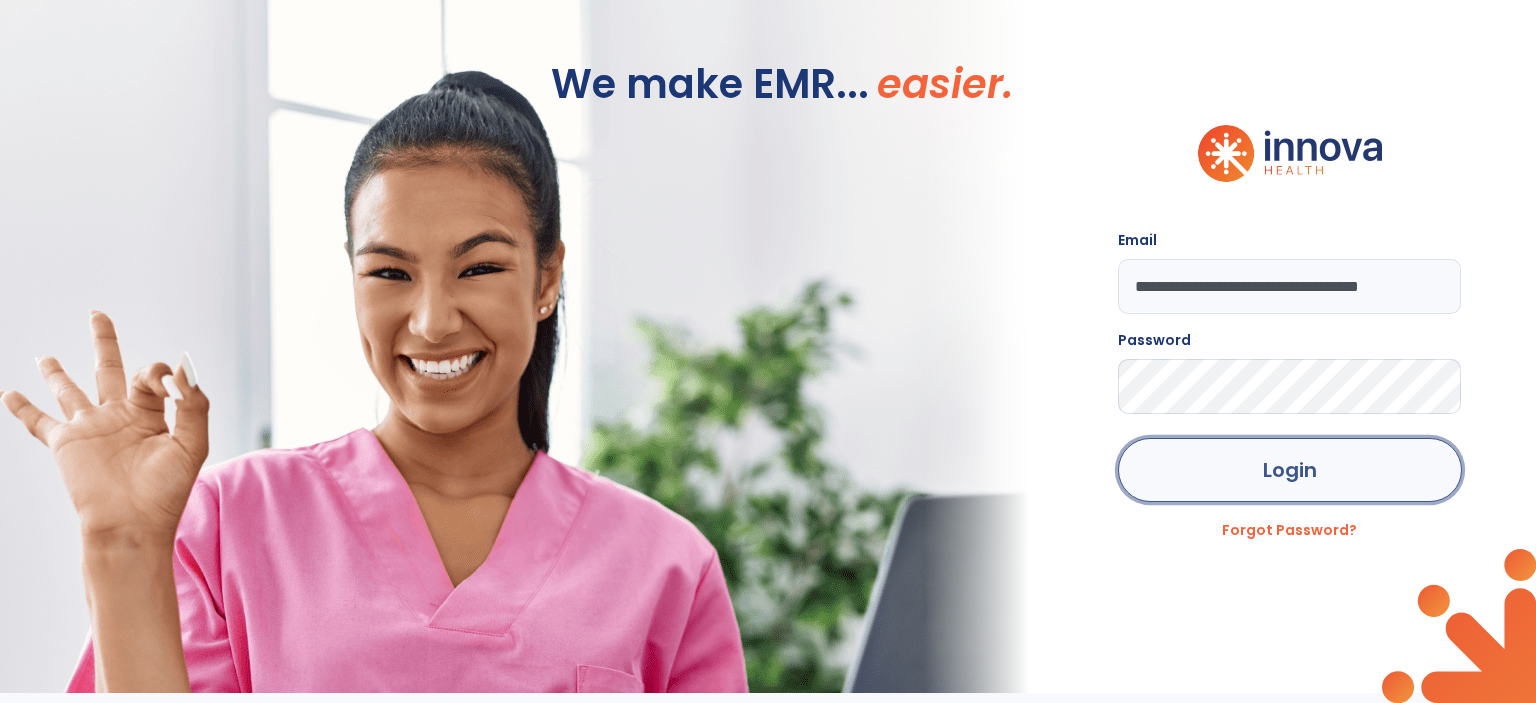 click on "Login" 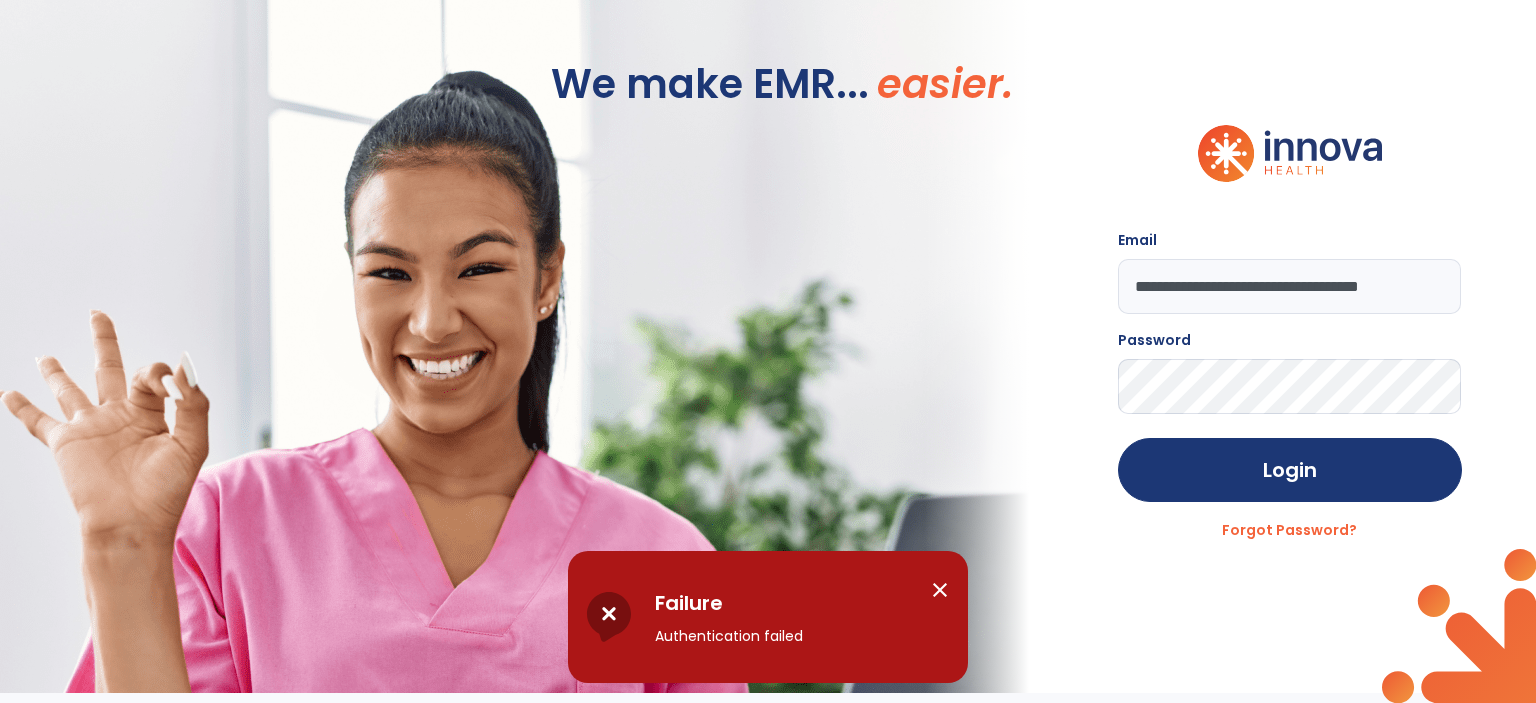 click on "**********" 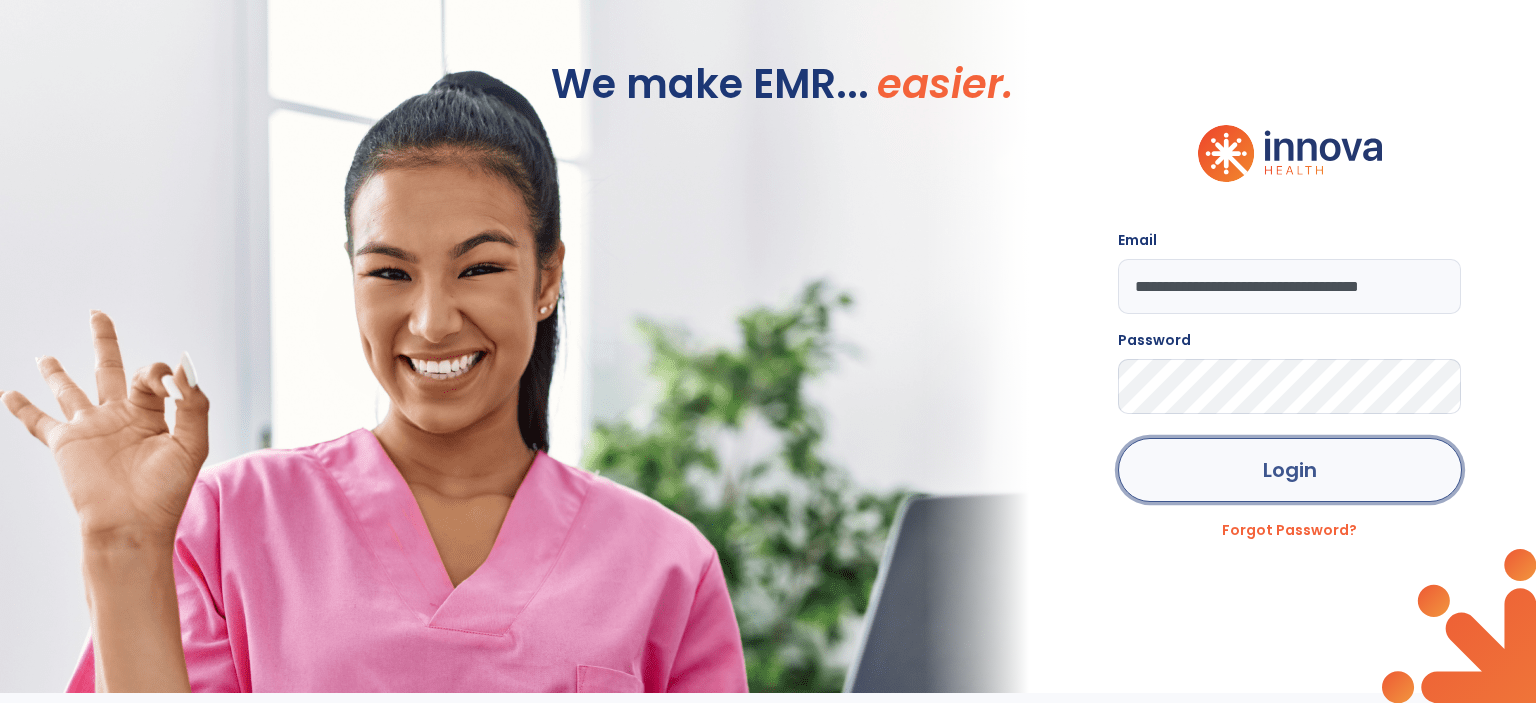 click on "Login" 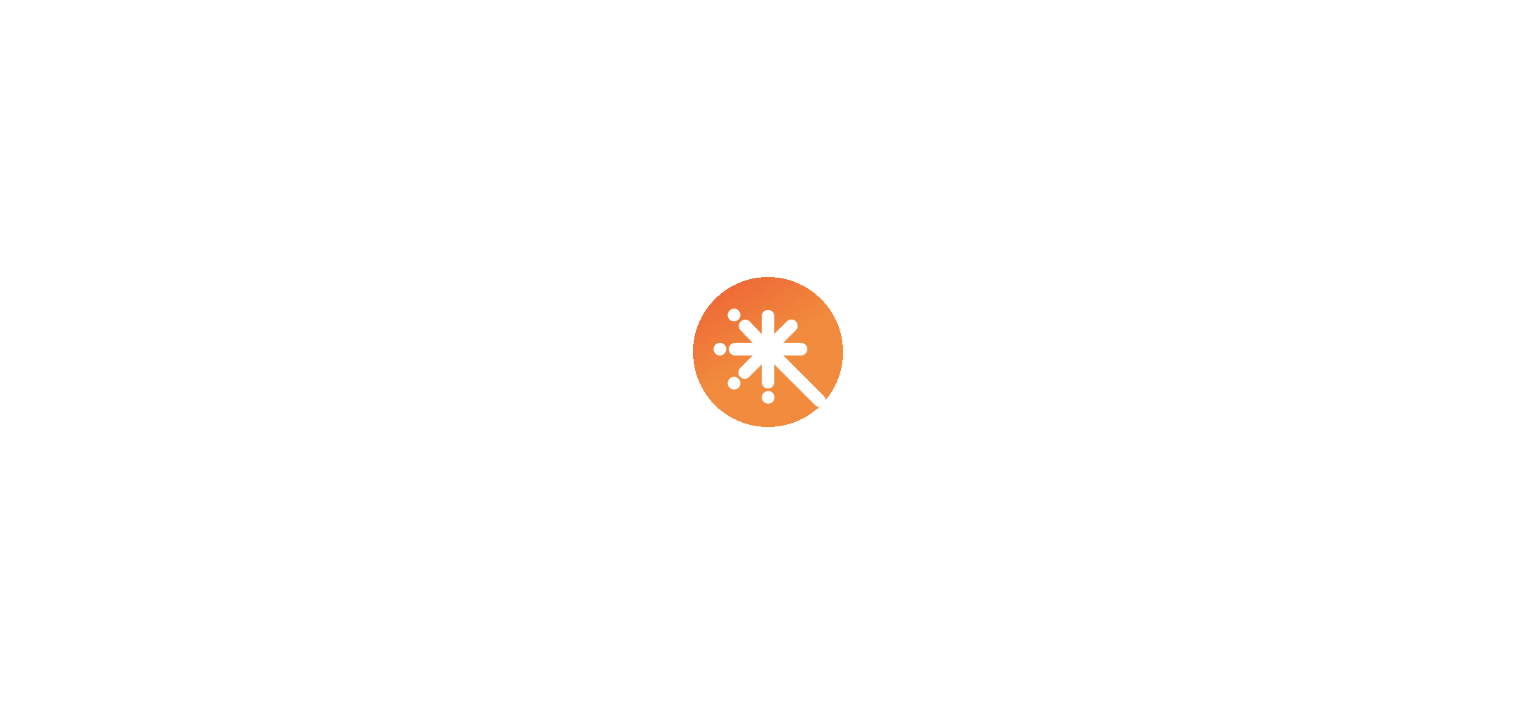 scroll, scrollTop: 0, scrollLeft: 0, axis: both 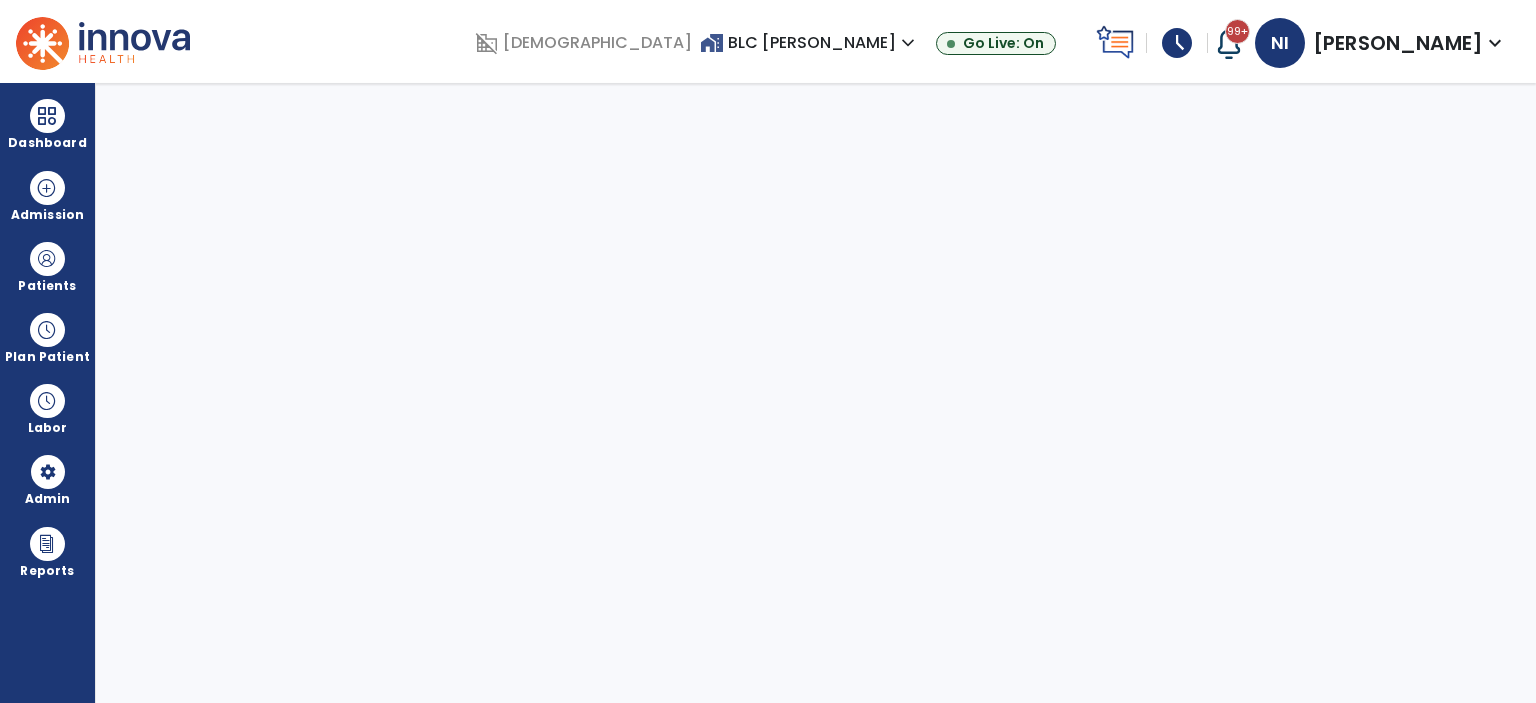 select on "***" 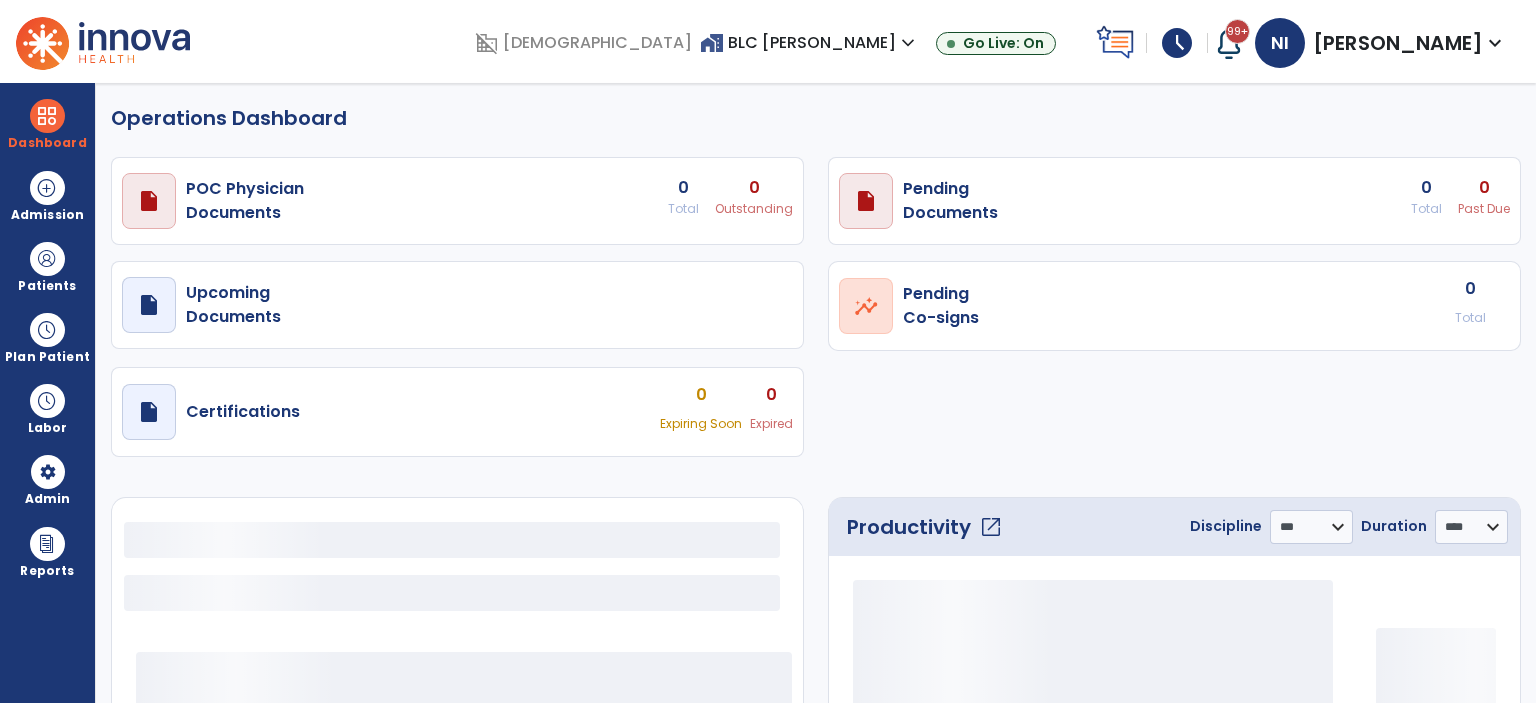 select on "***" 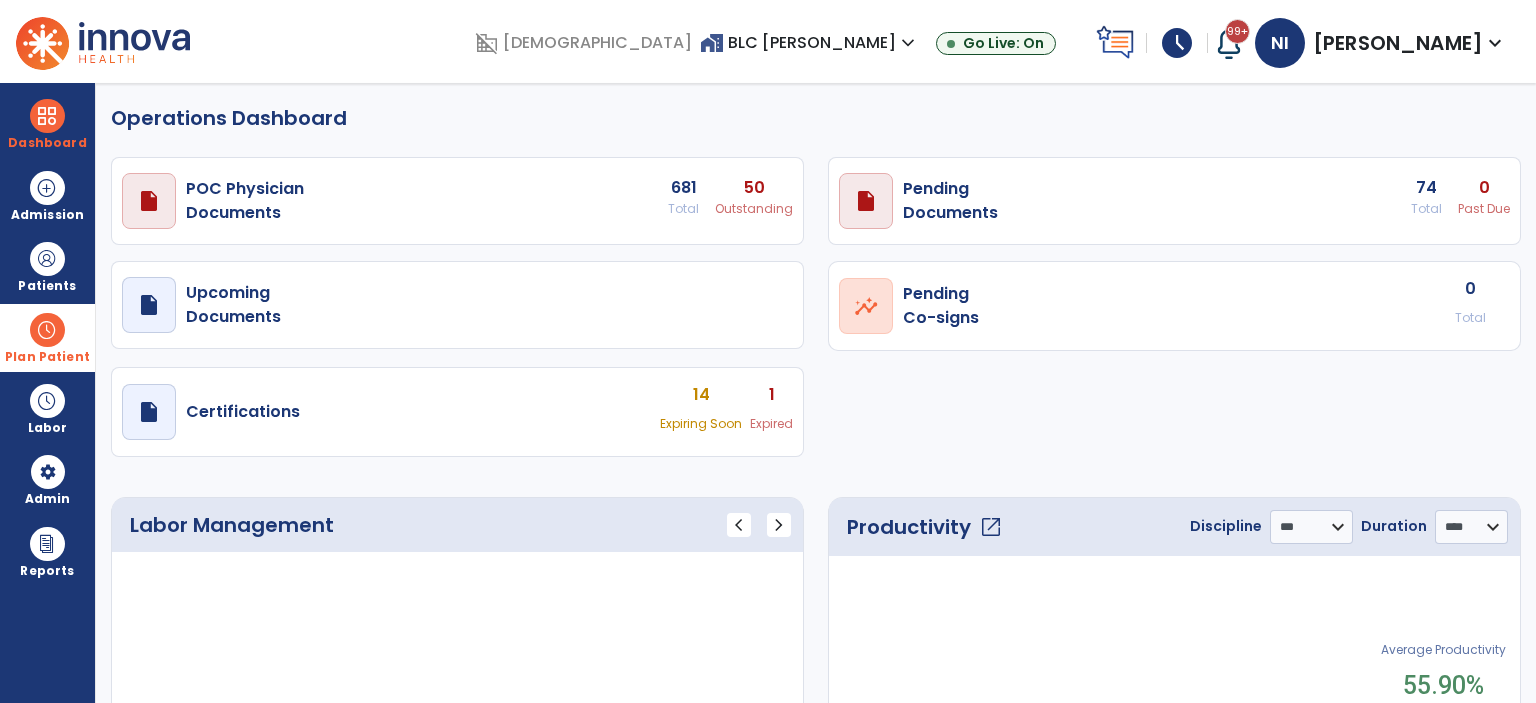 click at bounding box center [47, 330] 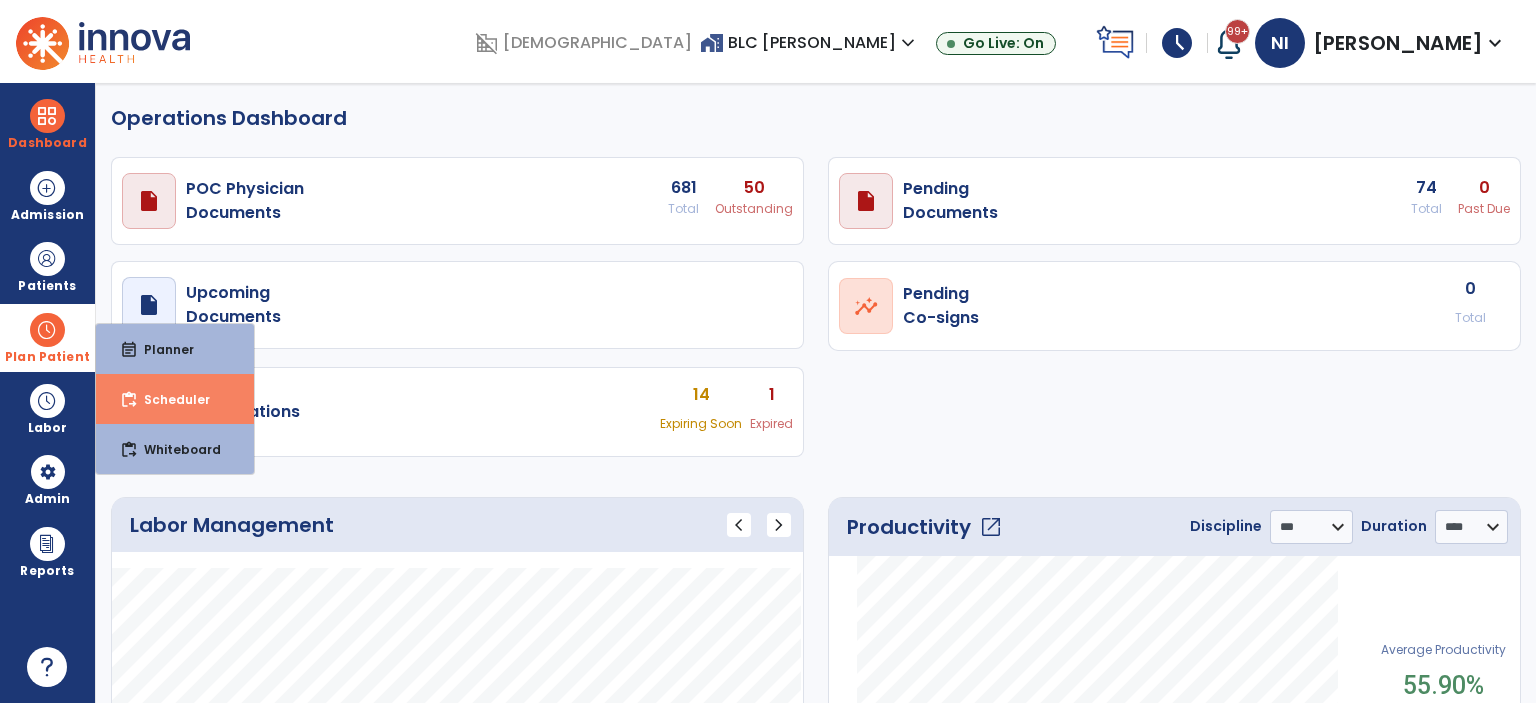 click on "Scheduler" at bounding box center [169, 399] 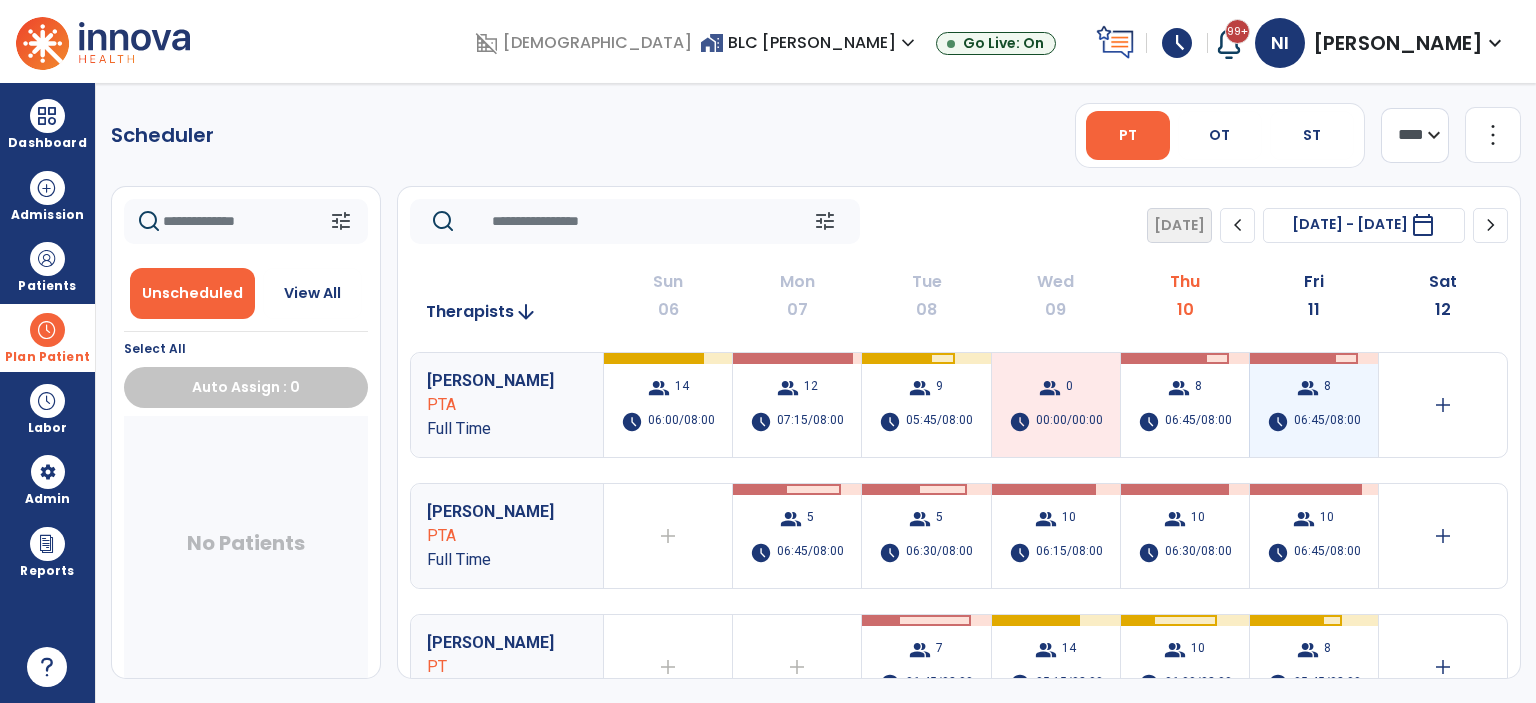 click on "06:45/08:00" at bounding box center (1327, 422) 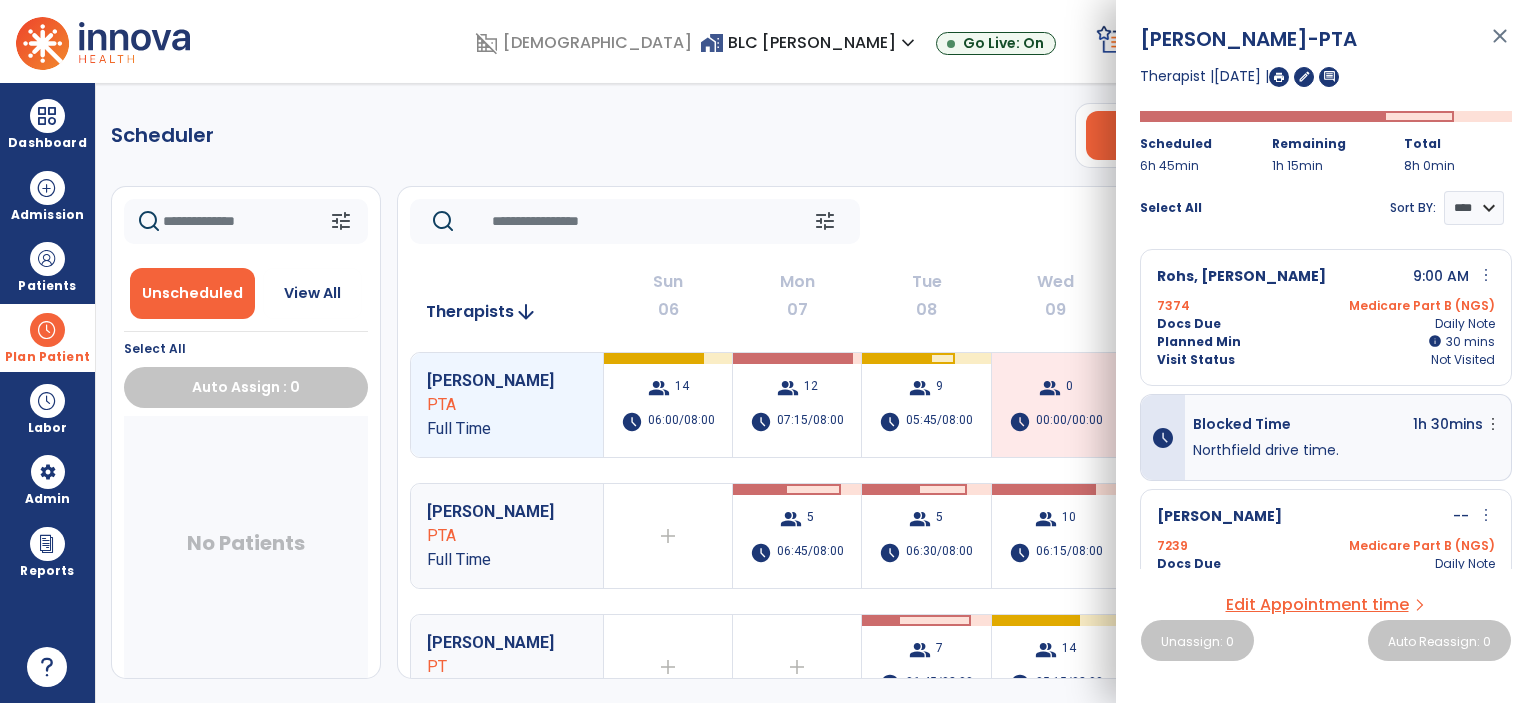click on "[PERSON_NAME]  -PTA close  Therapist |   [DATE] |   edit   comment  Scheduled 6h 45min Remaining  1h 15min  Total 8h 0min  Select All   Sort BY:  **** ****  Rohs, [PERSON_NAME]   9:00 AM  more_vert  edit   Edit Session   alt_route   Split Minutes  7374 Medicare Part B (NGS)  Docs Due Daily Note   Planned Min  info   30 I 30 mins  Visit Status  Not Visited   schedule  Blocked Time  1h 30mins   more_vert   Edit   Delete   Northfield drive time.    [PERSON_NAME]   --  more_vert  edit   Edit Session   alt_route   Split Minutes  7239 Medicare Part B (NGS)  Docs Due Daily Note   Planned Min  info   45 I 45 mins  Visit Status  Not Visited   [PERSON_NAME]   --  more_vert  edit   Edit Session   alt_route   Split Minutes  7019 Med B HMO (NGS)  Docs Due Daily Note   Planned Min  info   45 I 45 mins  Visit Status  Not Visited   [PERSON_NAME]   --  more_vert  edit   Edit Session   alt_route   Split Minutes  7793 Medicare Part B (NGS)  Docs Due Daily Note   Planned Min  info   45 I 45 mins  Visit Status  Not Visited   --  I" at bounding box center (1326, 351) 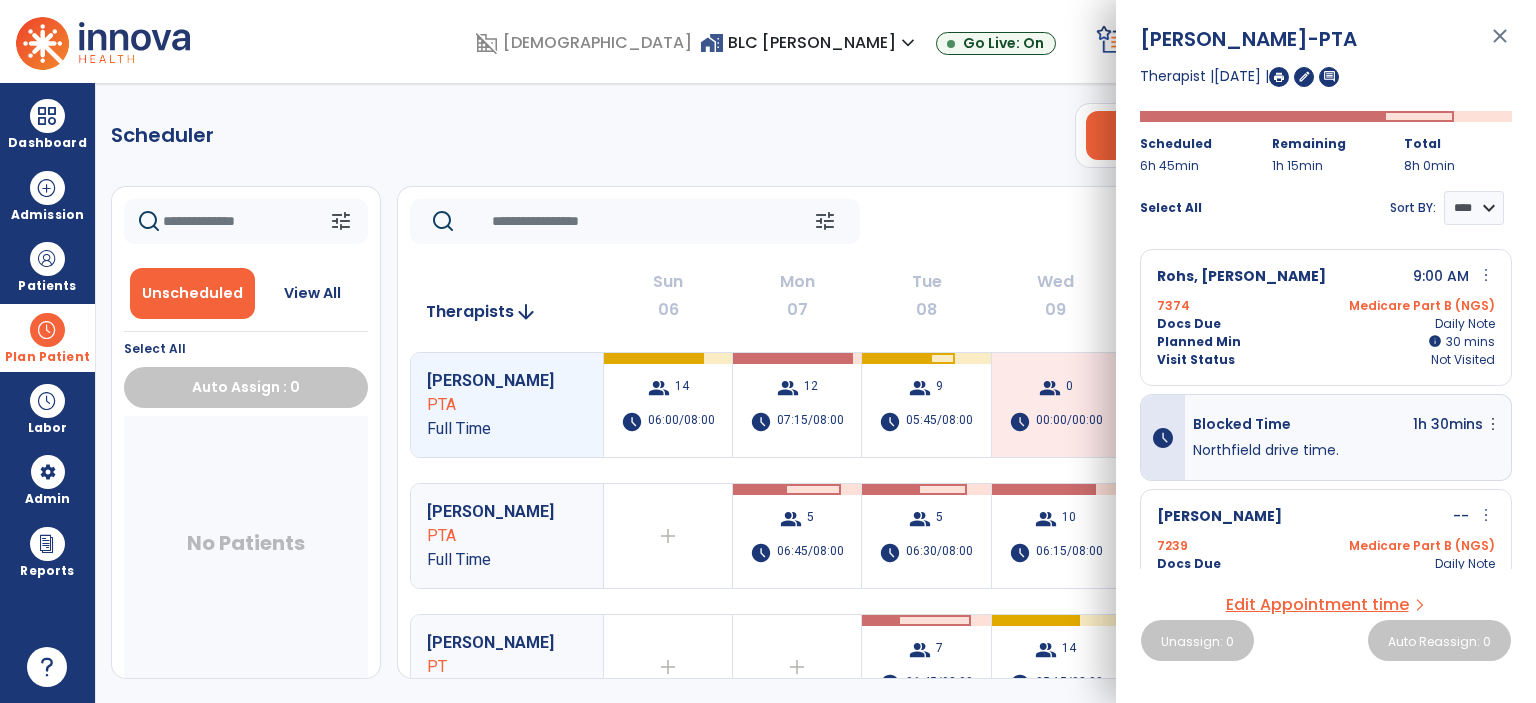 click on "Blocked Time  1h 30mins   more_vert   Edit   Delete" at bounding box center (1348, 427) 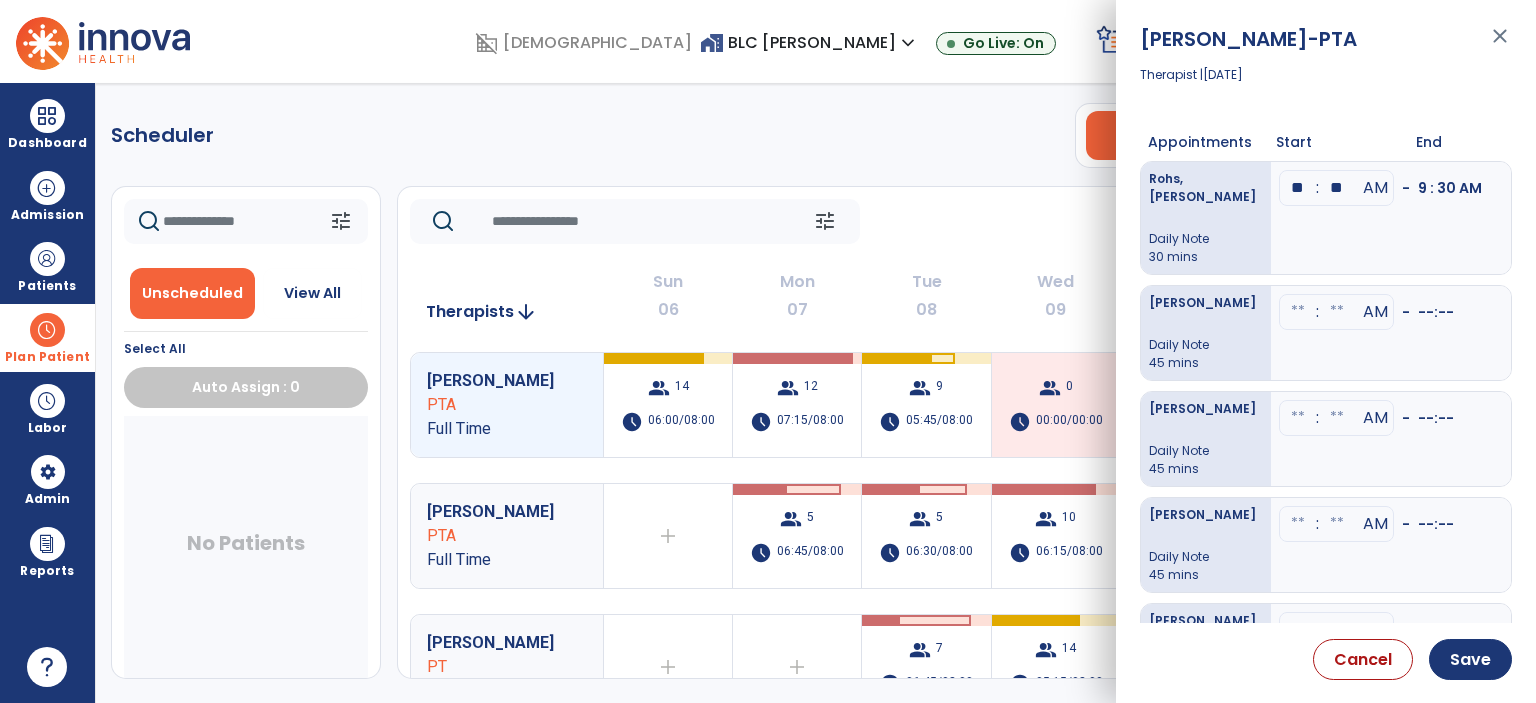 click on "close" at bounding box center (1500, 45) 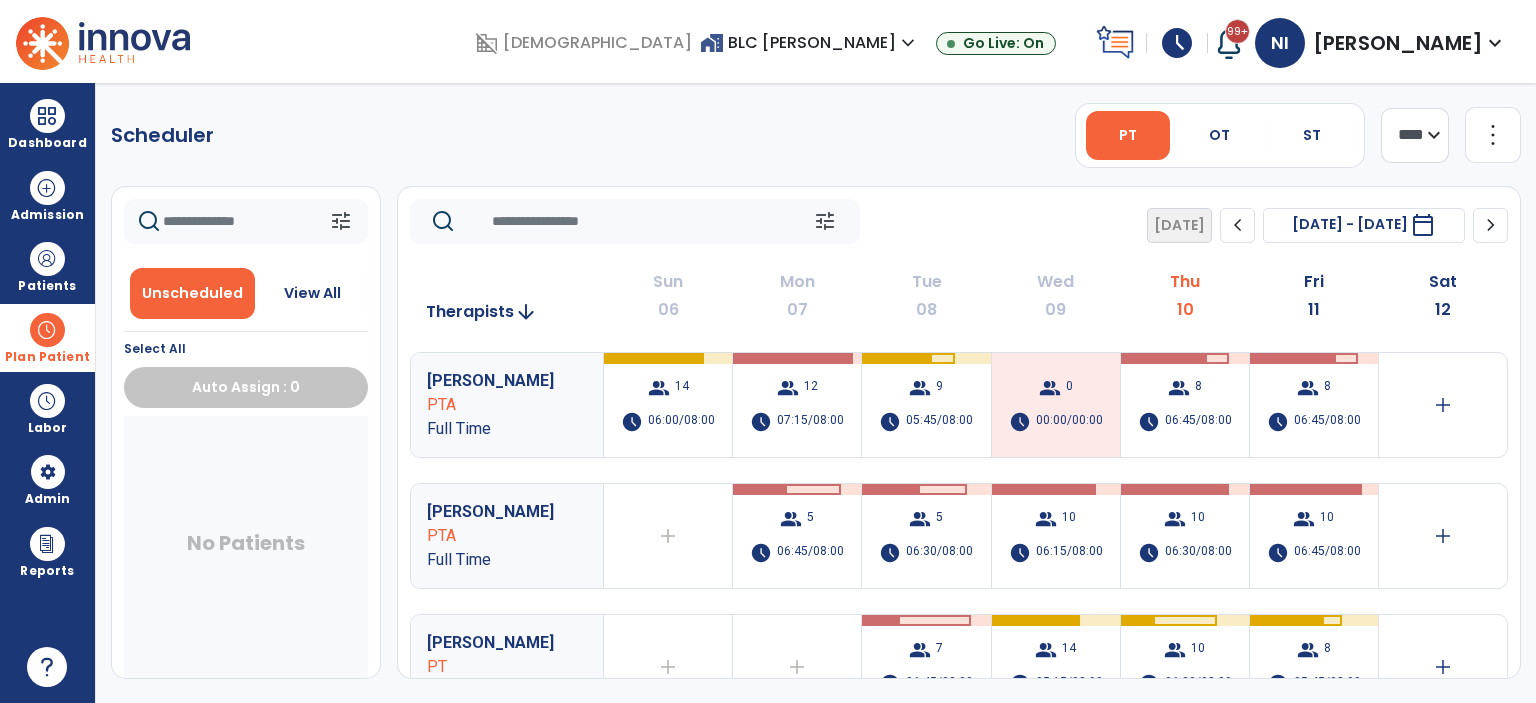click on "more_vert" 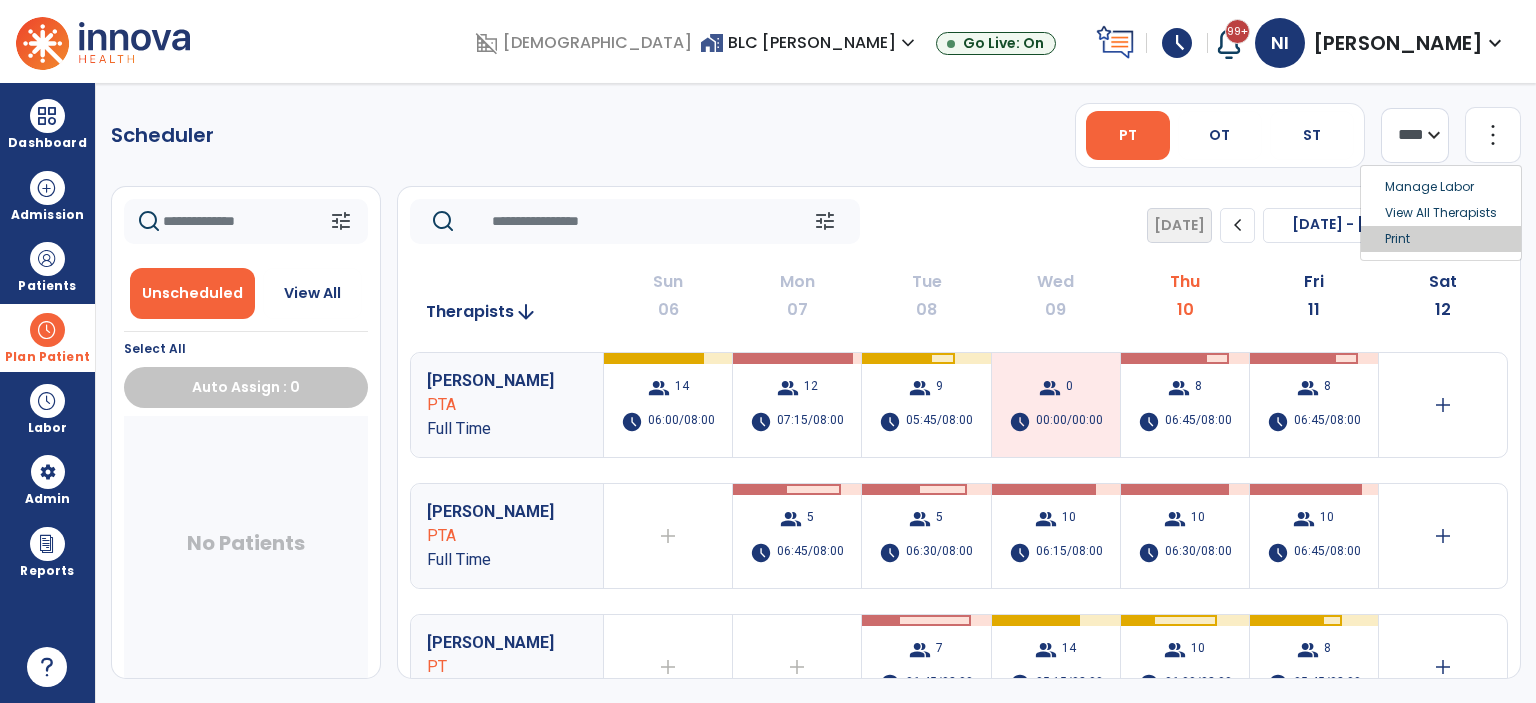 click on "Print" at bounding box center (1441, 239) 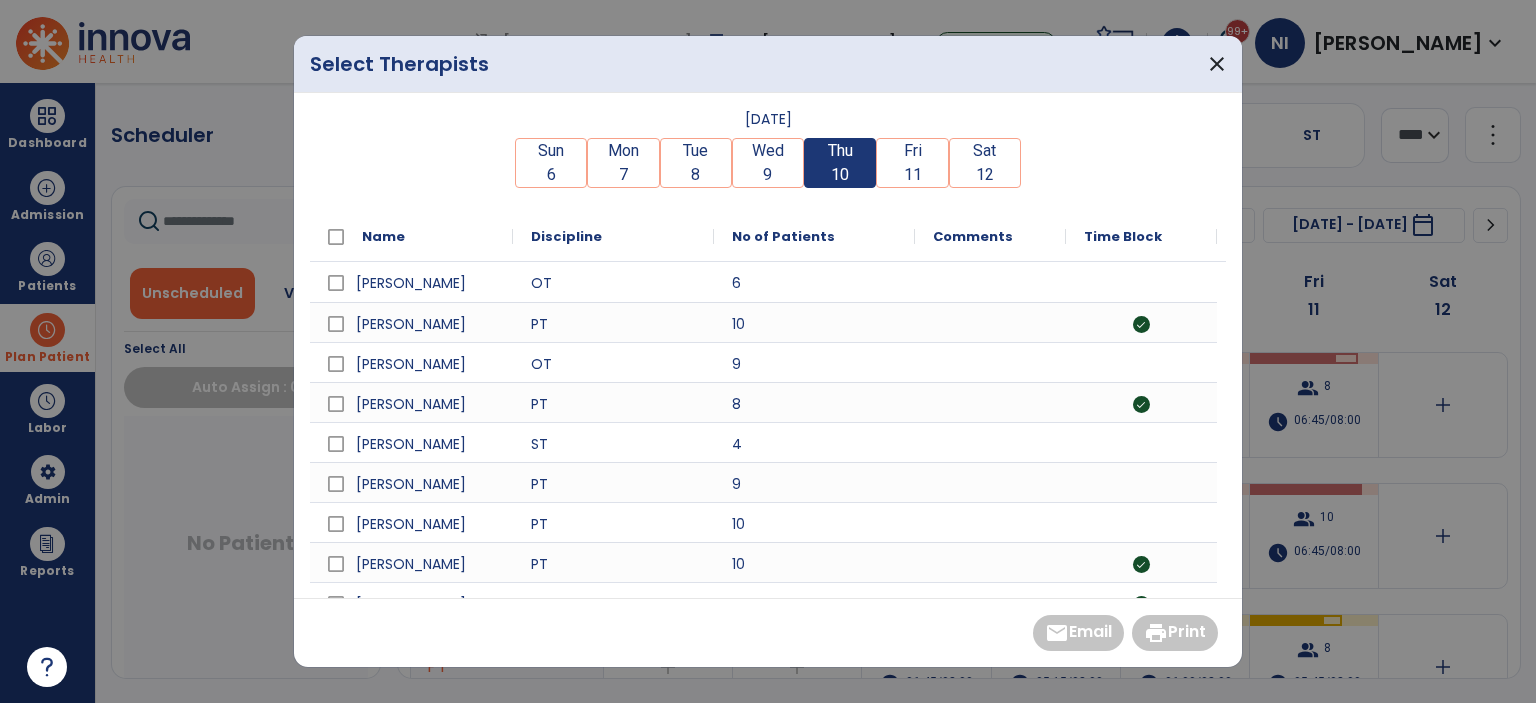 click on "11" at bounding box center [912, 175] 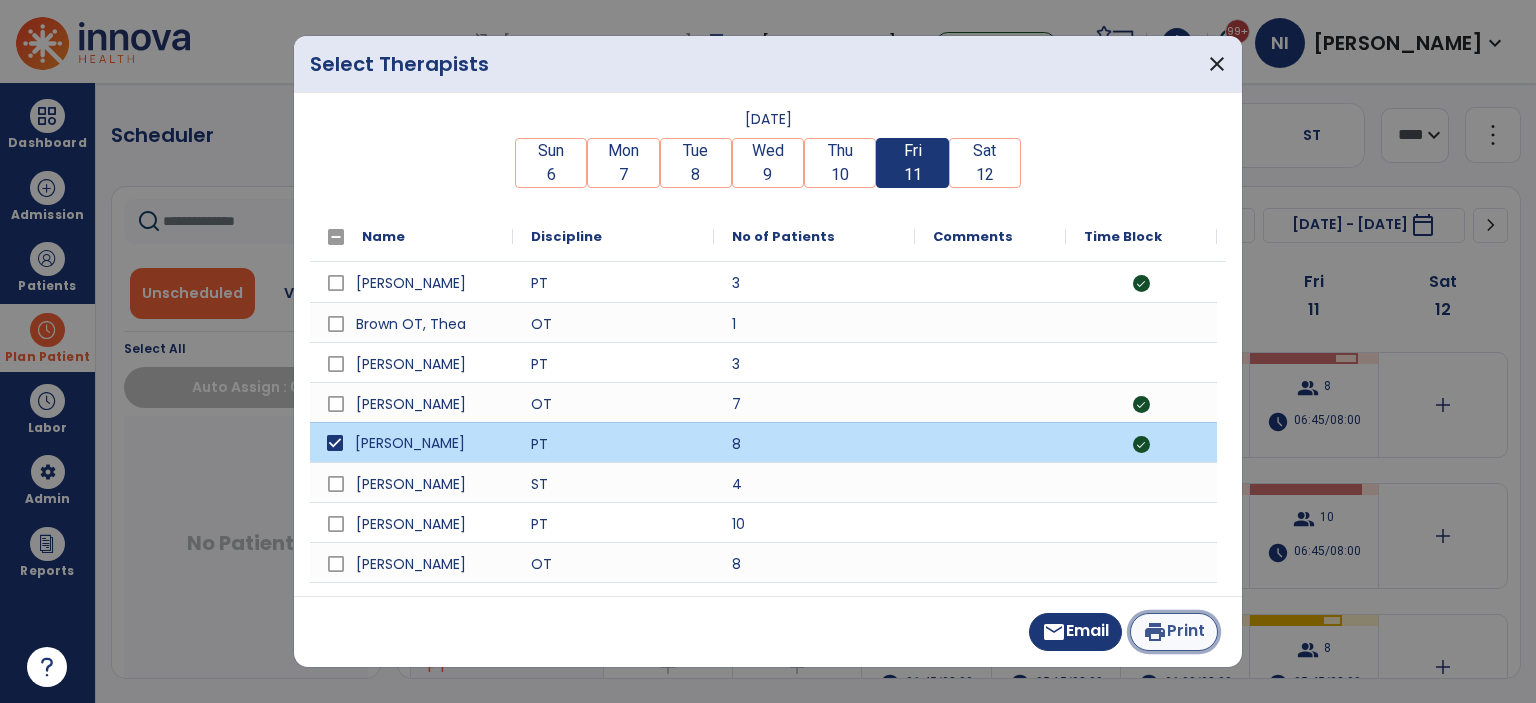 click on "print  Print" at bounding box center (1174, 632) 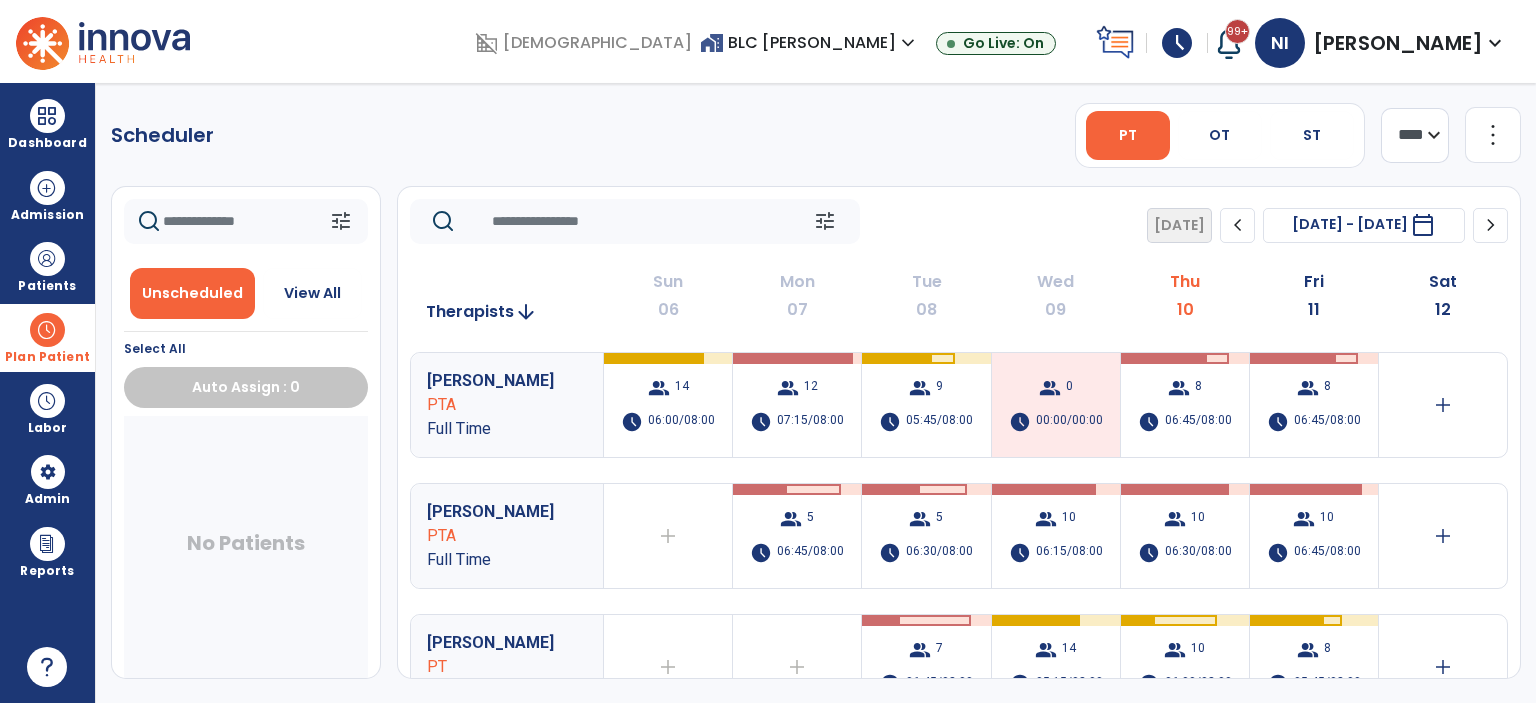click on "group  10  schedule  06:00/08:00" at bounding box center (1185, 667) 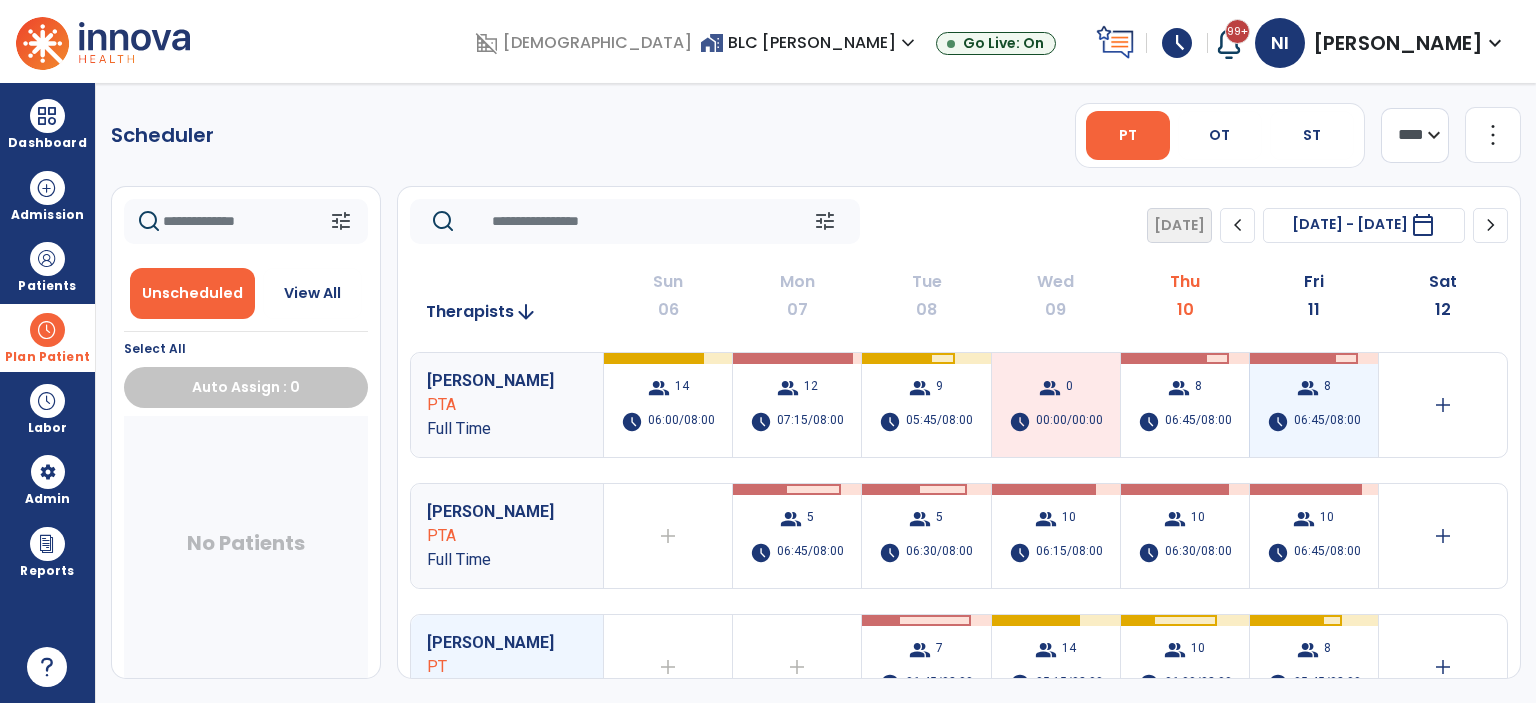 click on "06:45/08:00" at bounding box center [1327, 422] 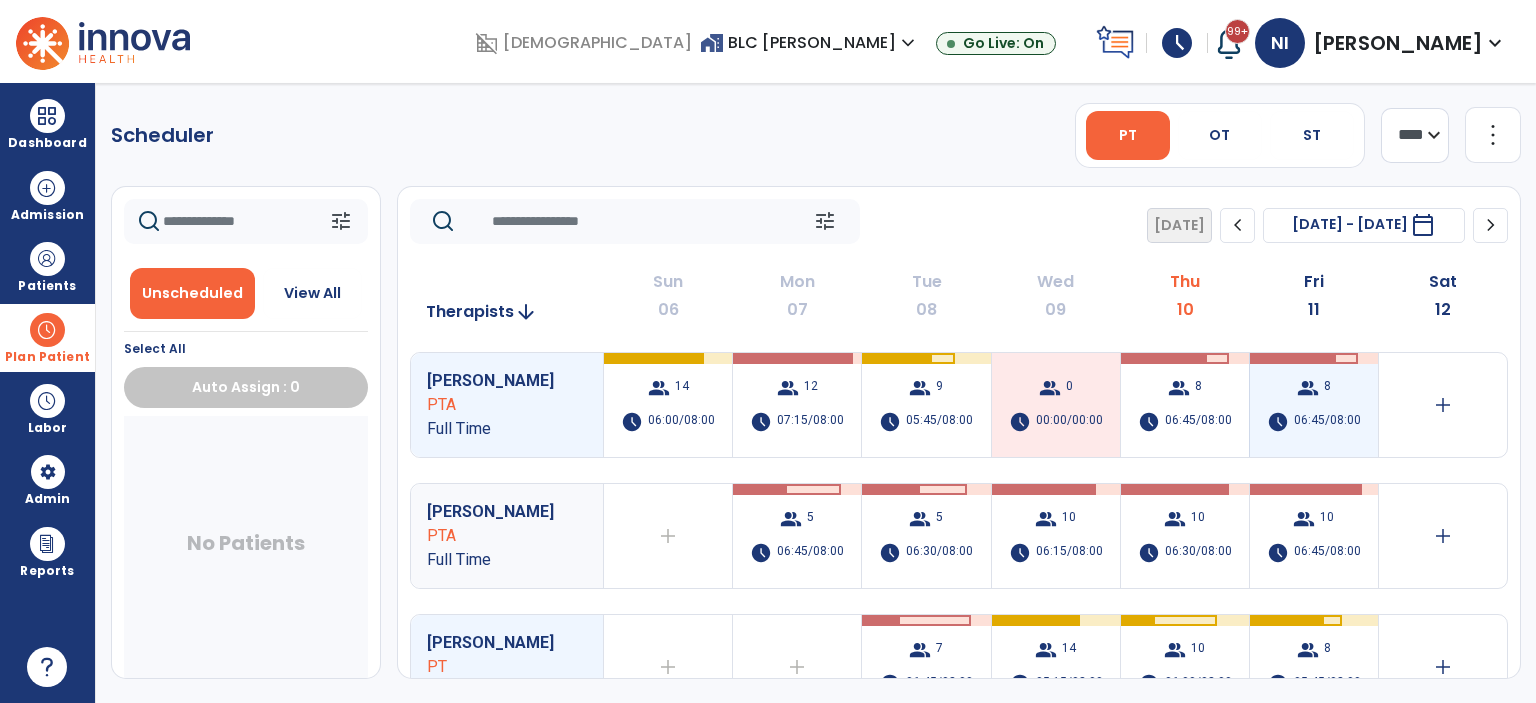 click on "06:45/08:00" at bounding box center [1327, 422] 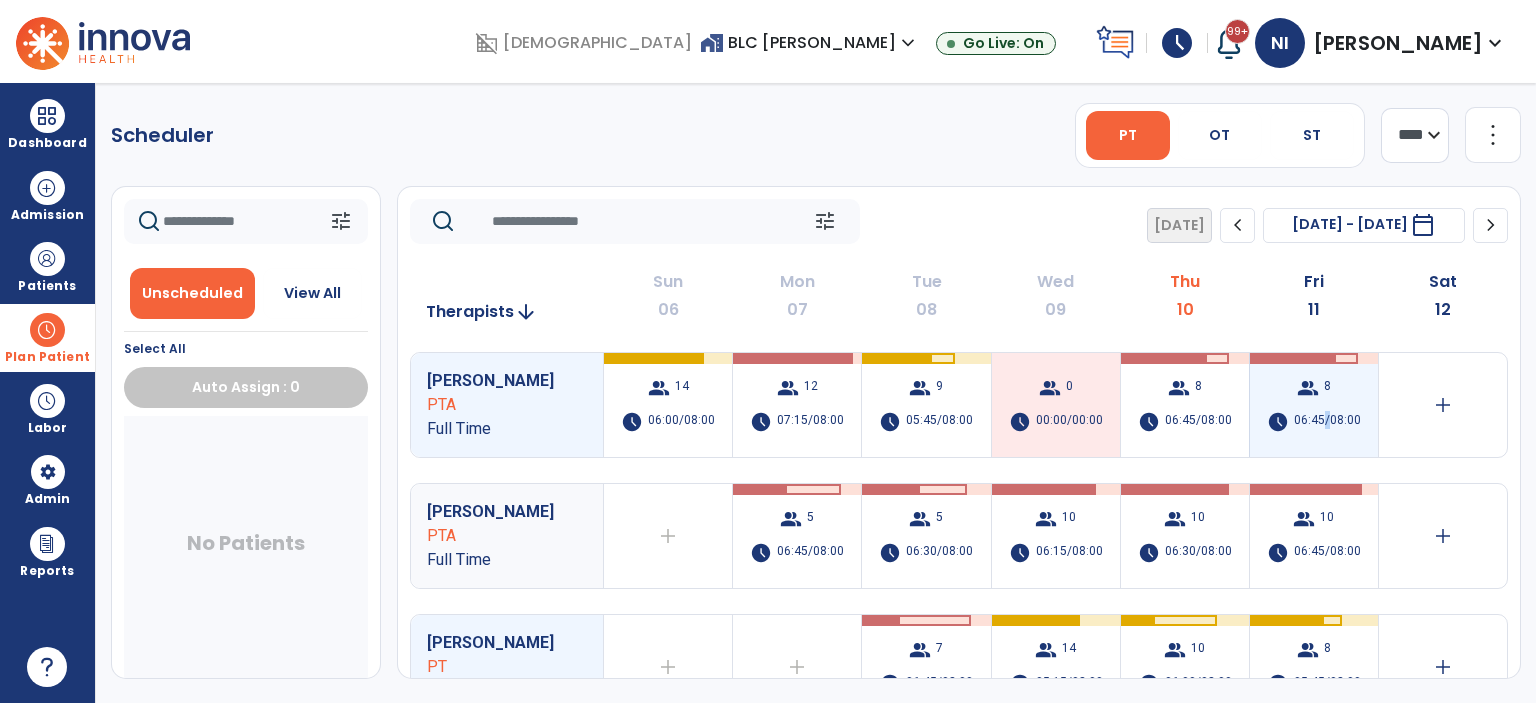 click on "06:45/08:00" at bounding box center (1327, 422) 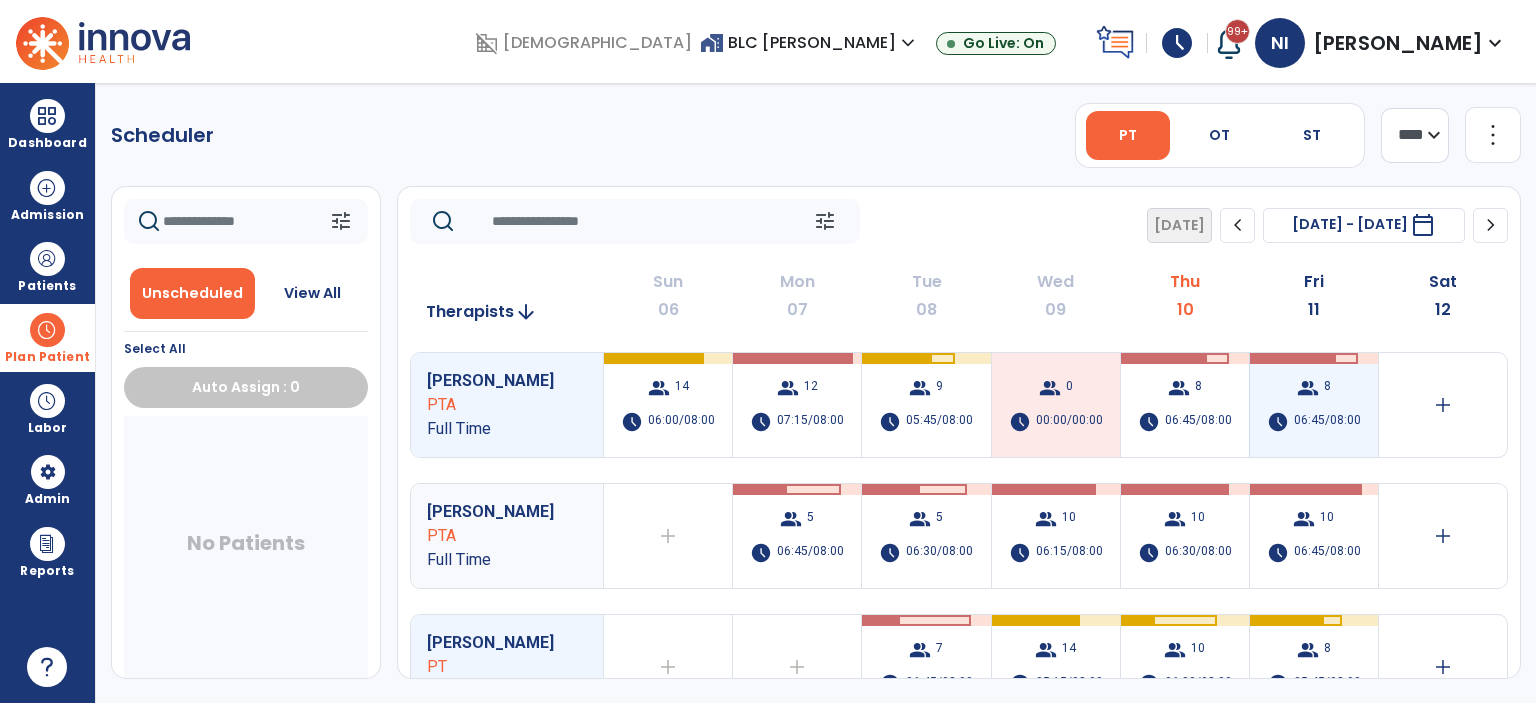 click on "group" at bounding box center (1308, 388) 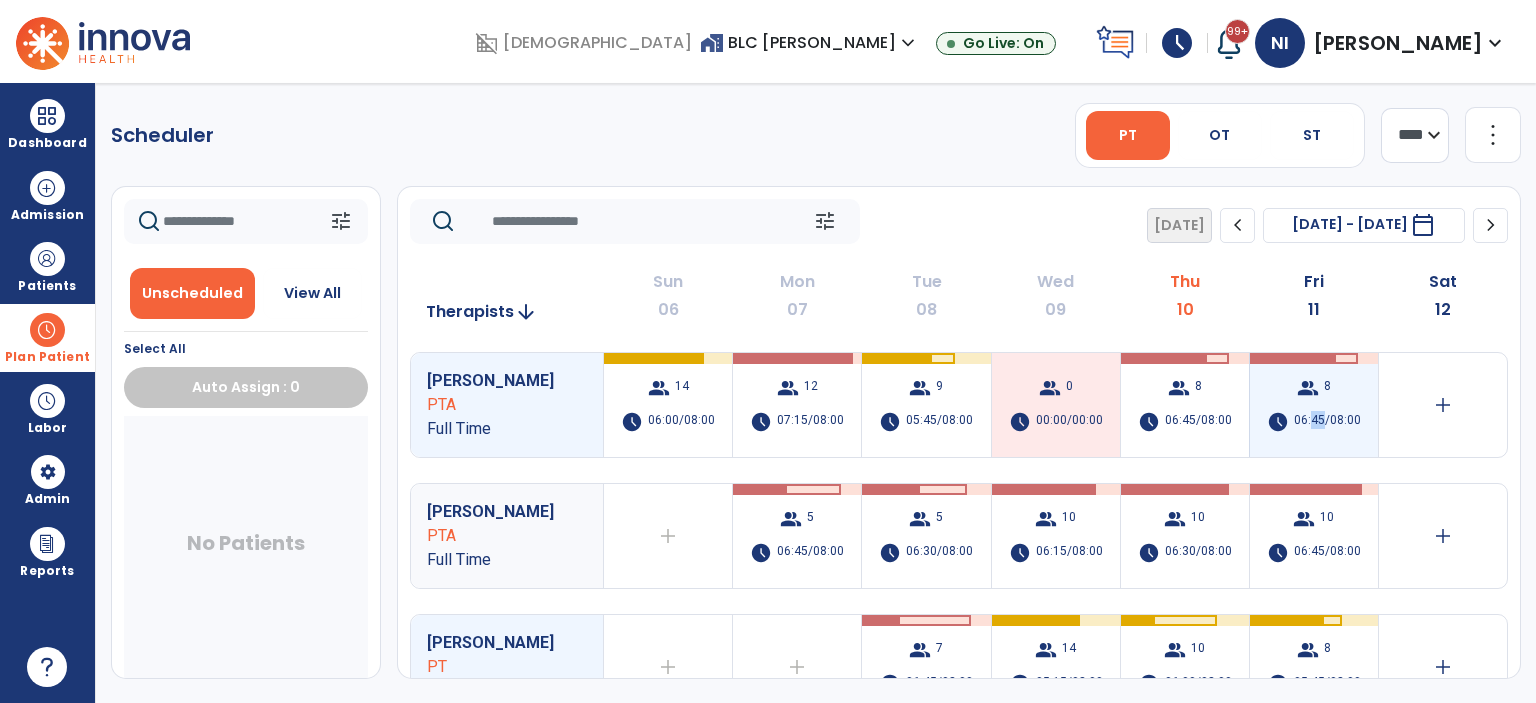 click on "domain_disabled   Benedictine    home_work   BLC [PERSON_NAME]   expand_more   BHC [GEOGRAPHIC_DATA]   BLC [GEOGRAPHIC_DATA]   BLC Red Wing   BLC [PERSON_NAME]  Show All Go Live: On schedule My Time:   [DATE]    **** arrow_right  Start   Open your timecard  arrow_right 99+ Notifications Mark as read Census Alert - A21 [DATE] at 3:22 AM | CCC of [GEOGRAPHIC_DATA] Census Alert - A08 [DATE] at 6:32 PM | CCC of White Bear Lake Census Alert - A22 [DATE] at 5:57 PM | CCC on Humboldt Census Alert - A01 [DATE] at 4:57 PM | CCC on Humboldt Census Alert - A21 [DATE] at 3:07 PM | BHC [GEOGRAPHIC_DATA] See all Notifications  NI   [PERSON_NAME]   expand_more   home   Home   person   Profile   manage_accounts   Admin   help   Help   logout   Log out  Dashboard  dashboard  Therapist Dashboard  view_quilt  Operations Dashboard Admission Patients  format_list_bulleted  Patient List  space_dashboard  Patient Board  insert_chart  PDPM Board Plan Patient  event_note  Planner  content_paste_go  Scheduler  content_paste_go   PT" at bounding box center (768, 351) 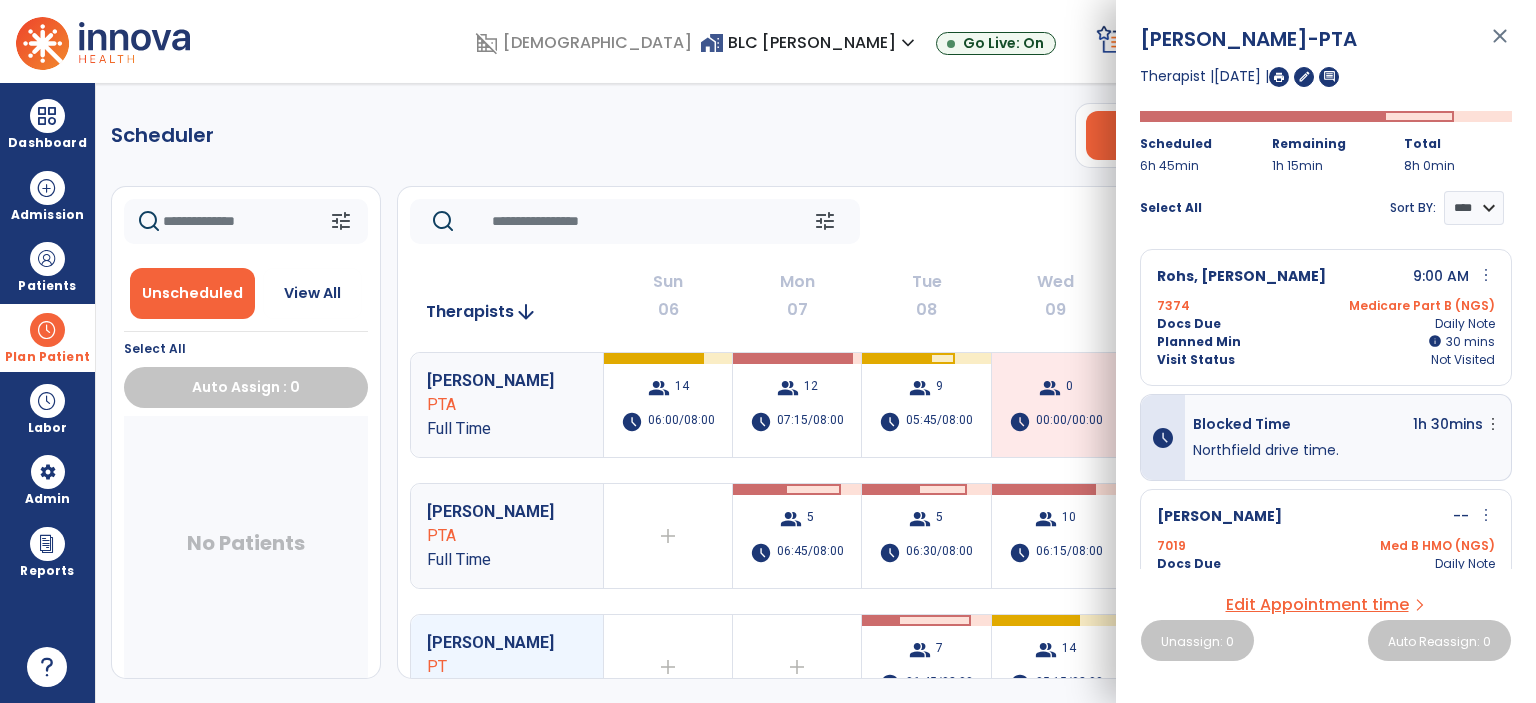 click on "Edit Appointment time" at bounding box center [1317, 605] 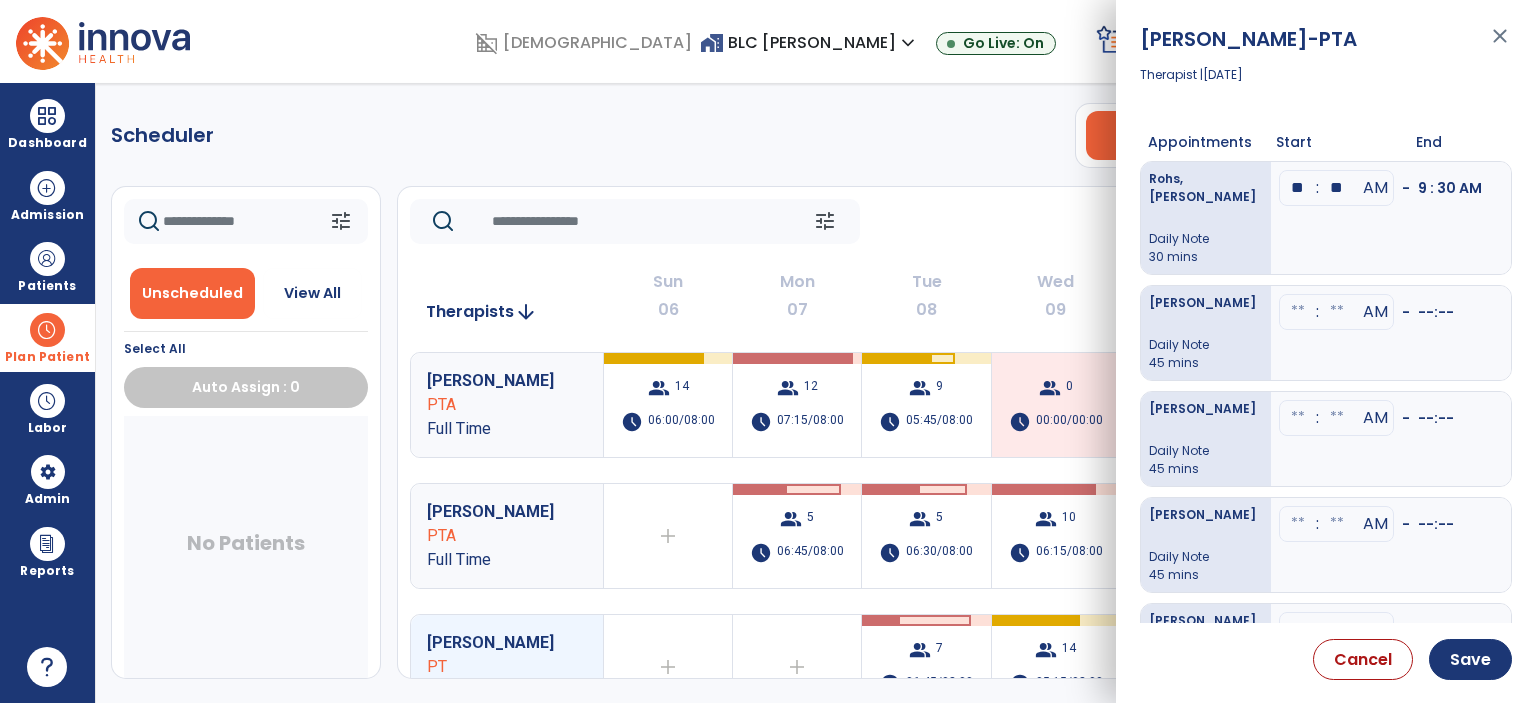click at bounding box center (1337, 188) 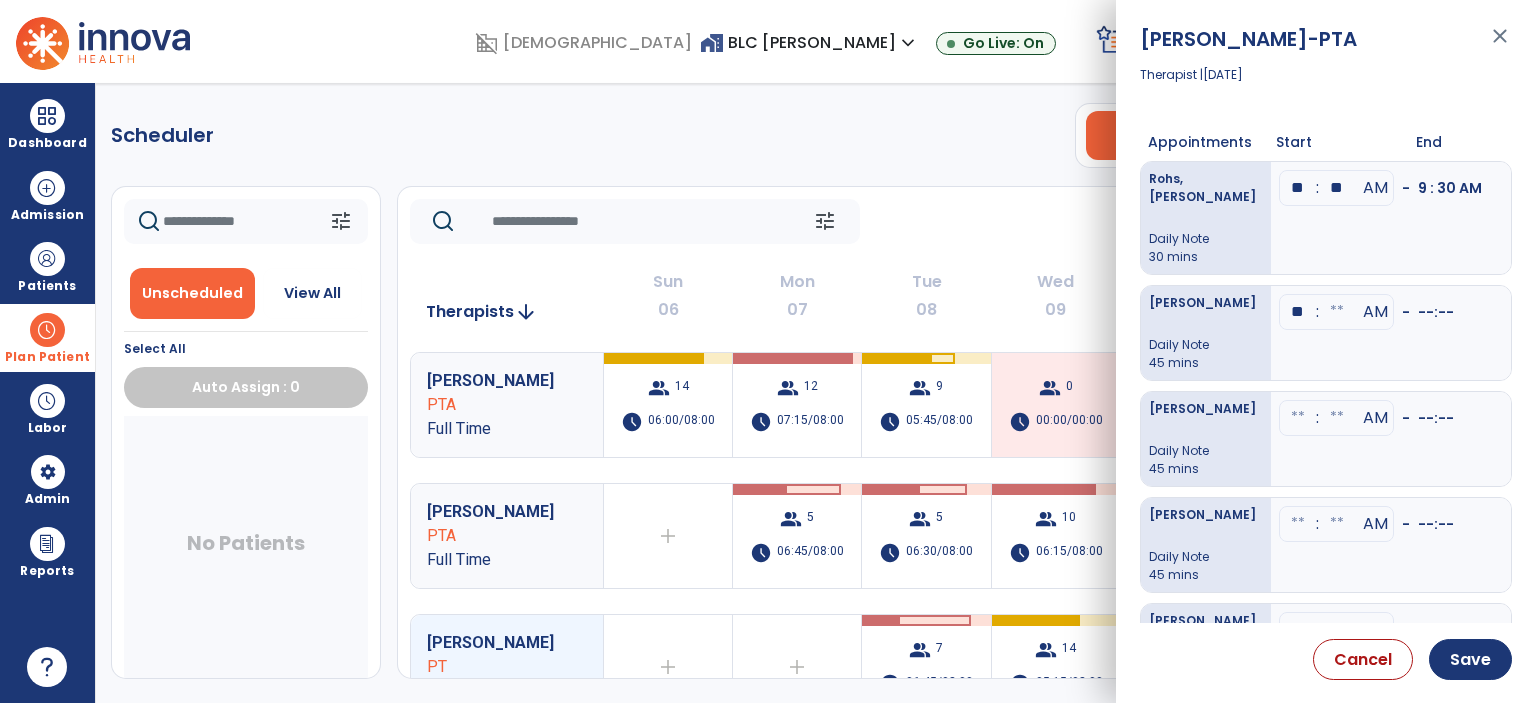type on "**" 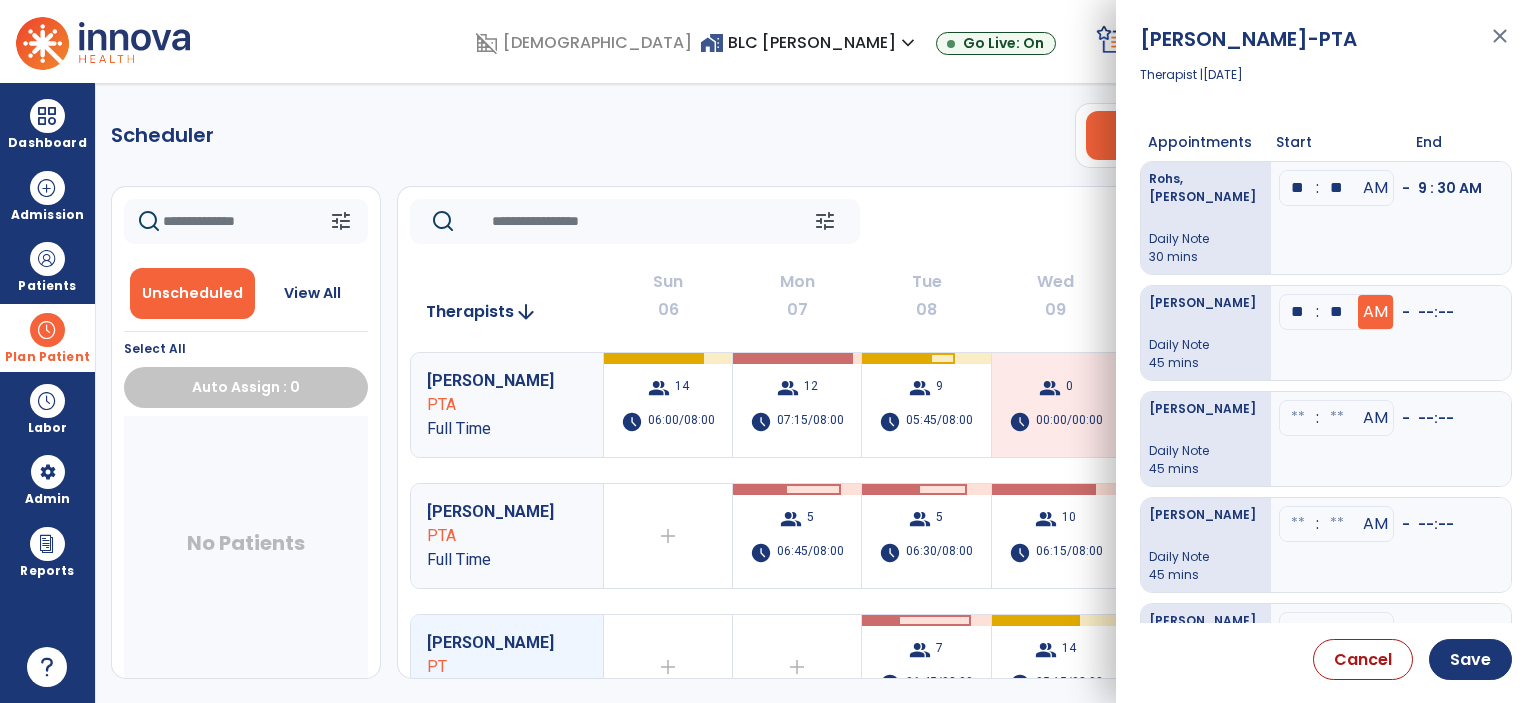 type on "**" 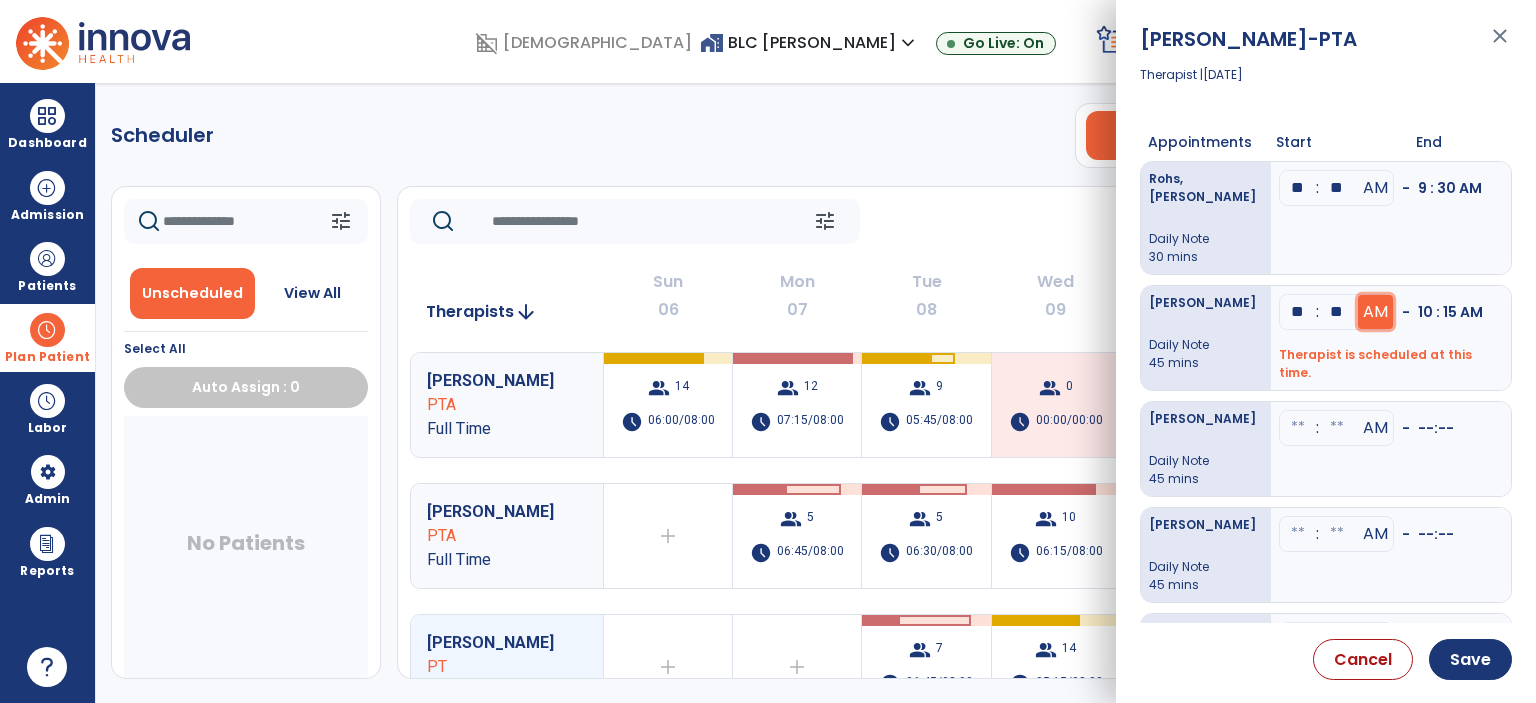 type 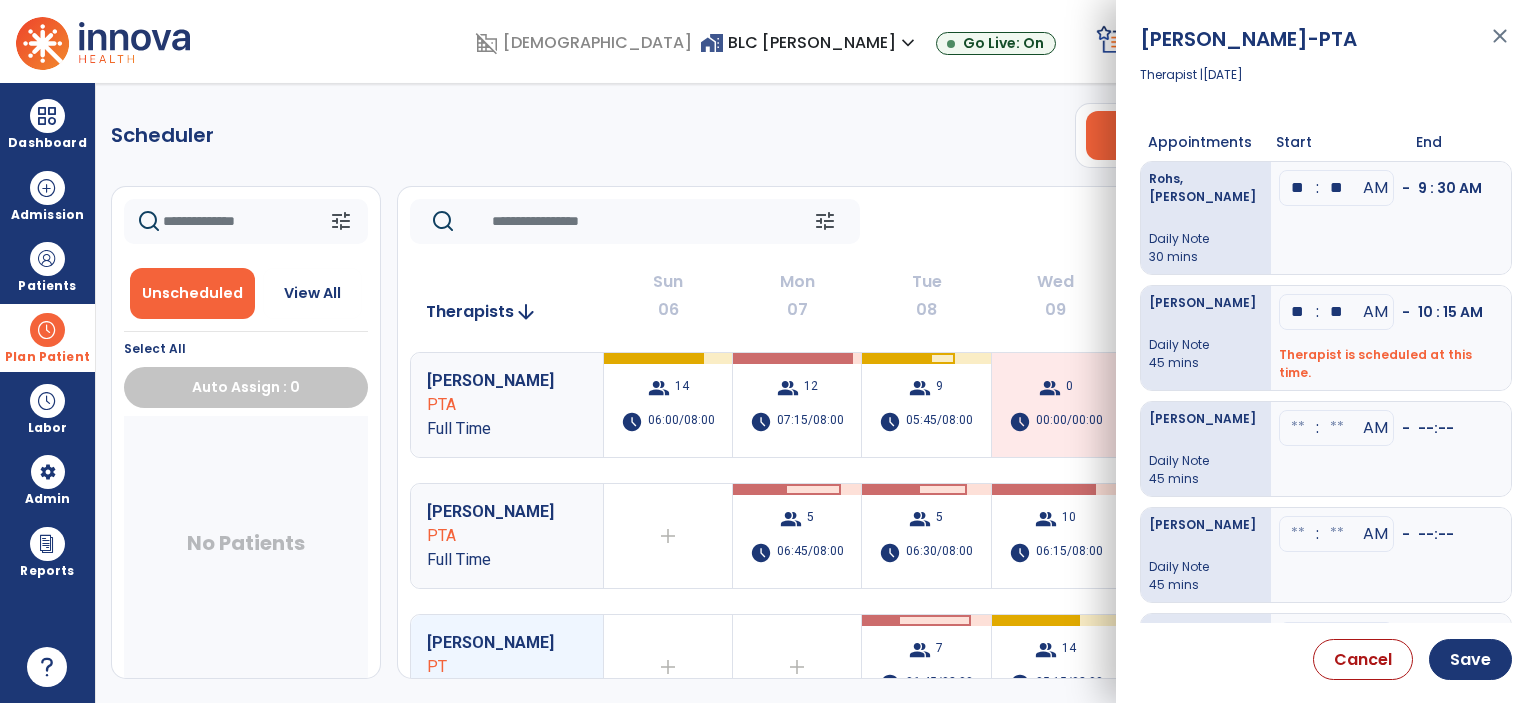 click at bounding box center (1298, 188) 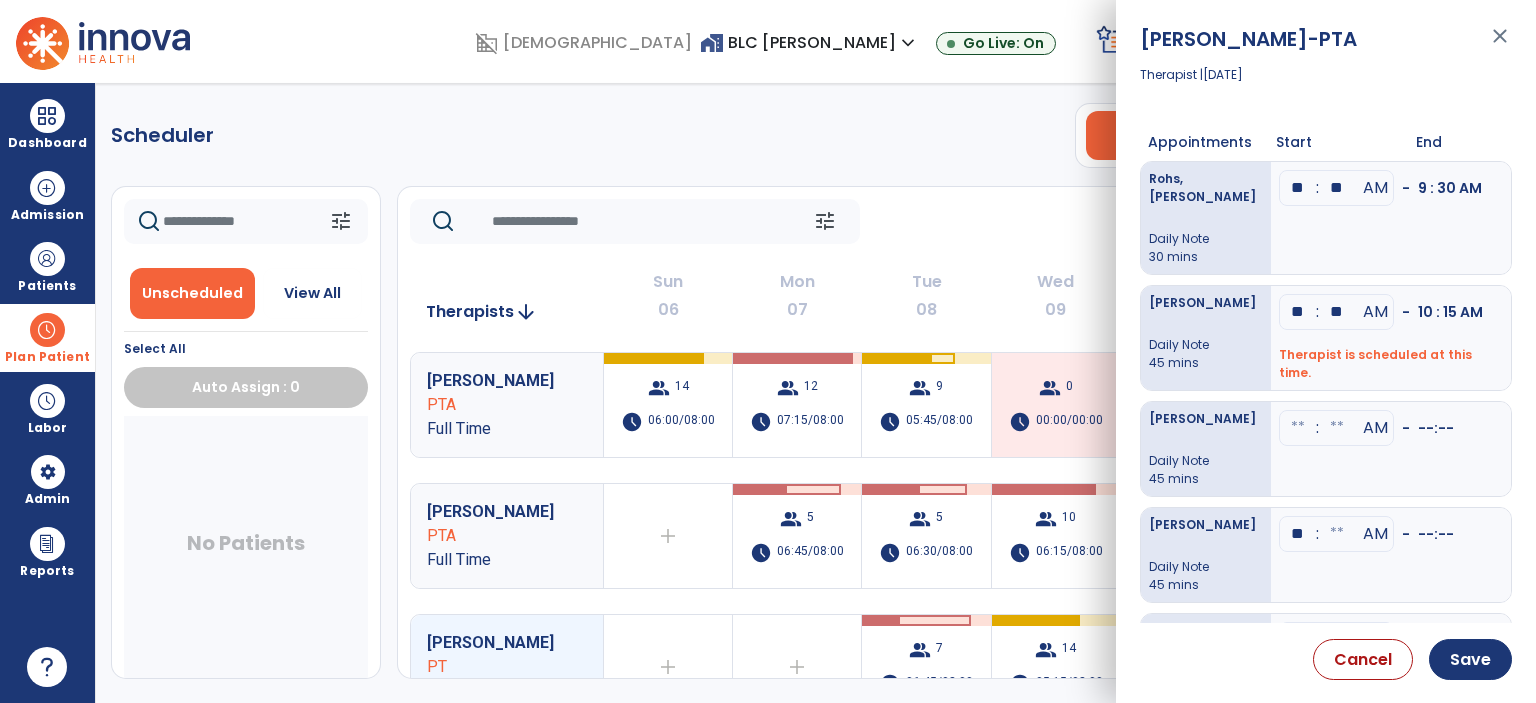type on "**" 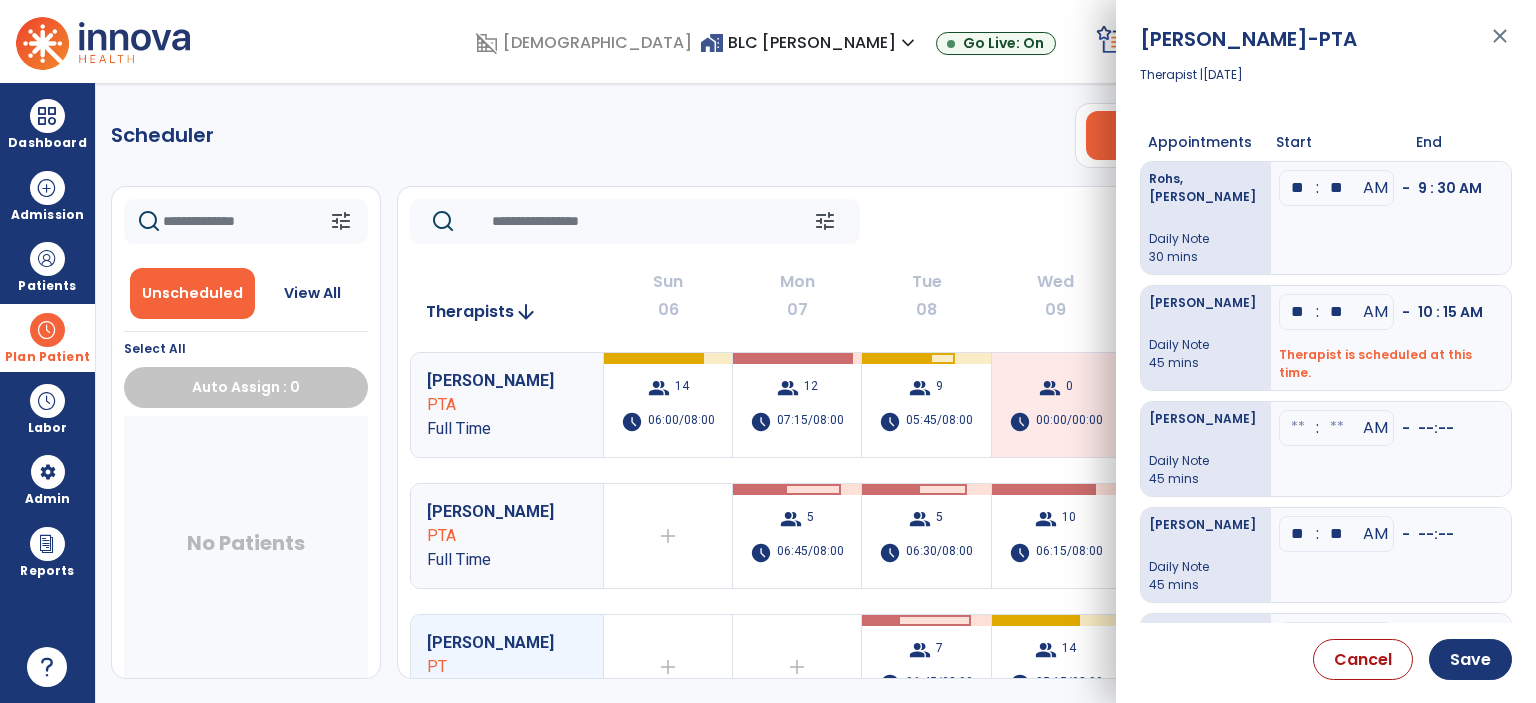 type on "**" 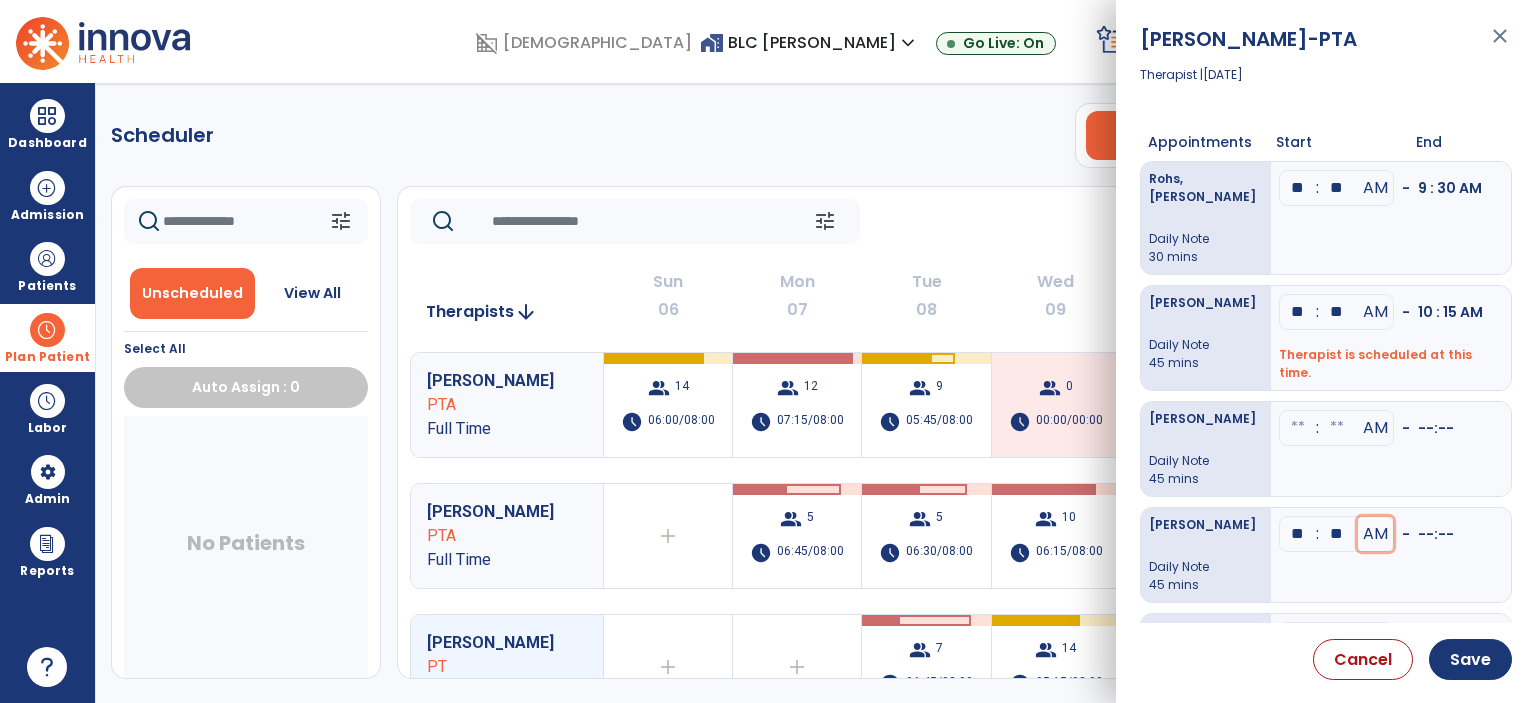 type 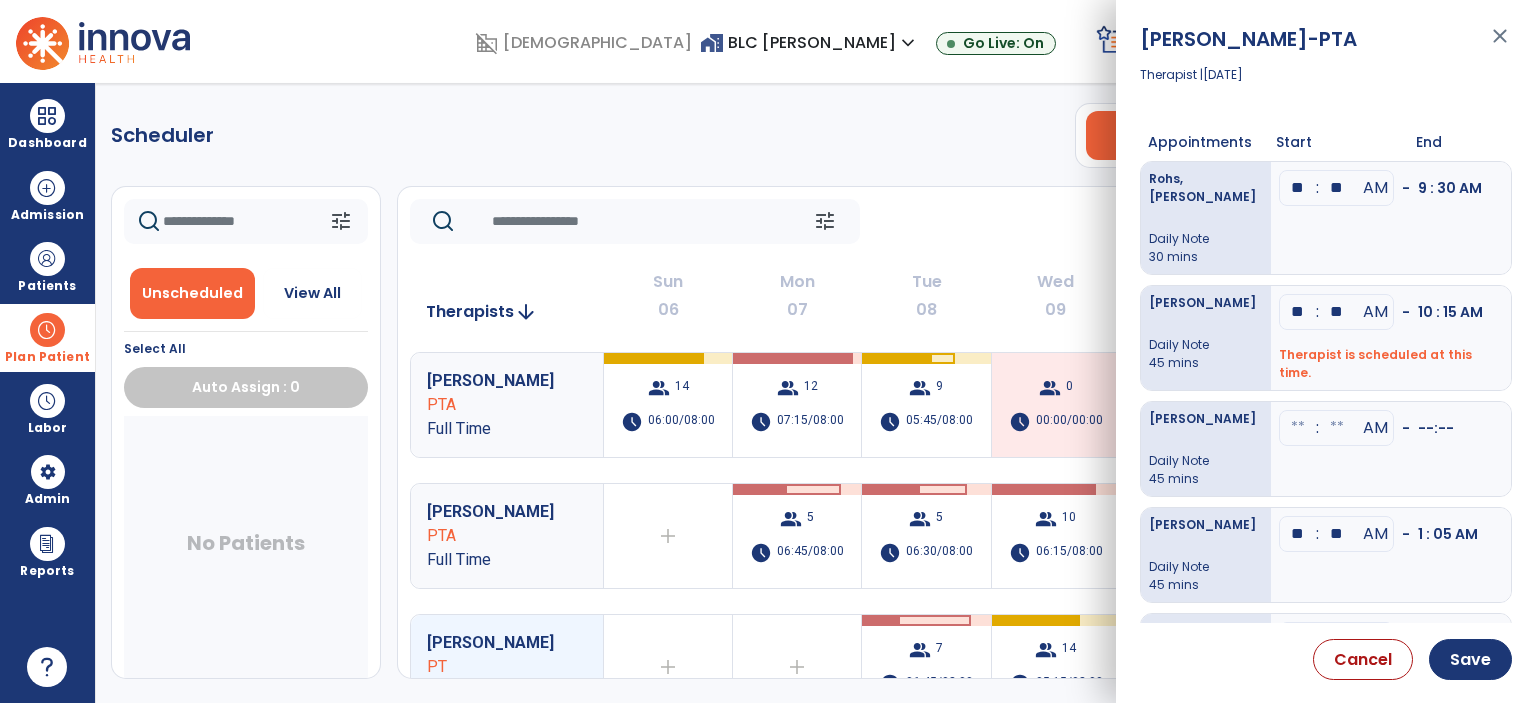 click on "**" at bounding box center [1337, 312] 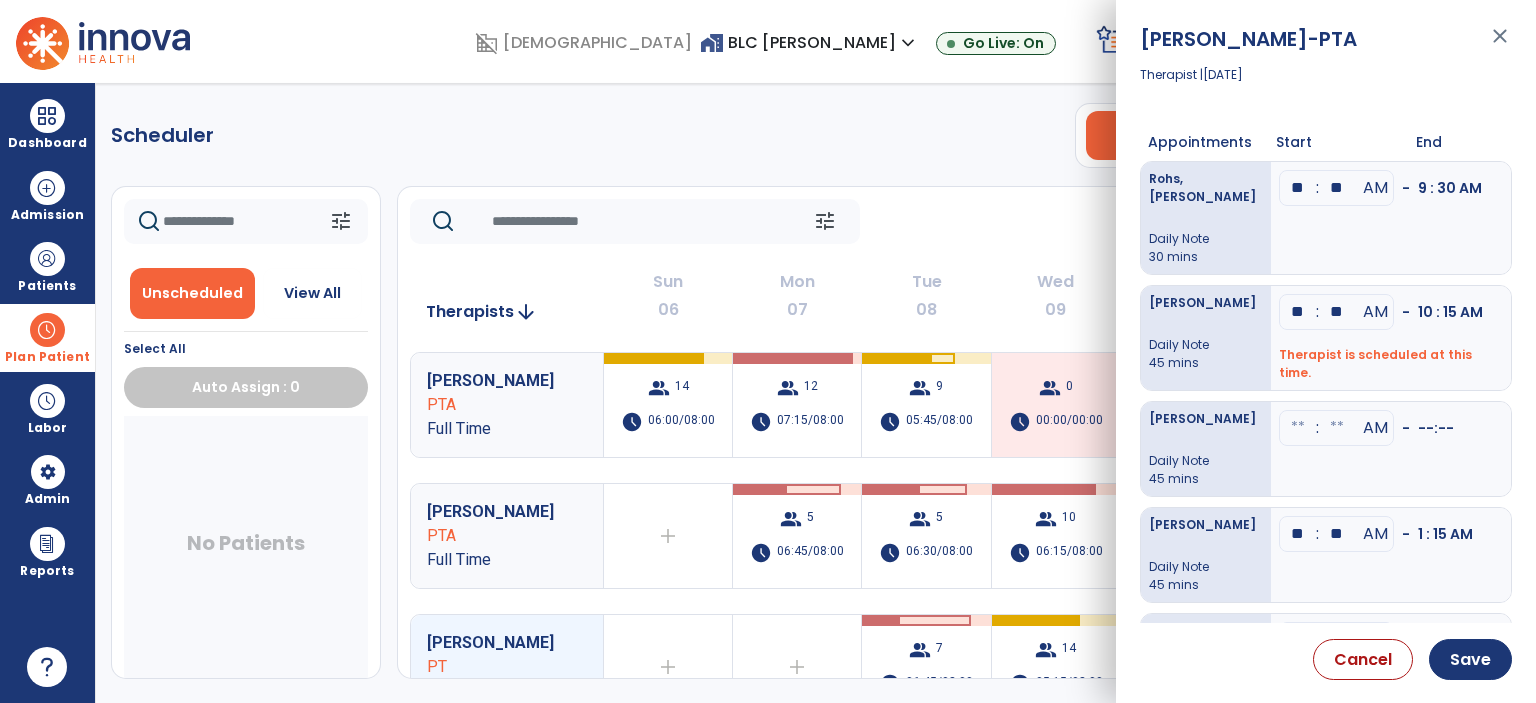 scroll, scrollTop: 20, scrollLeft: 0, axis: vertical 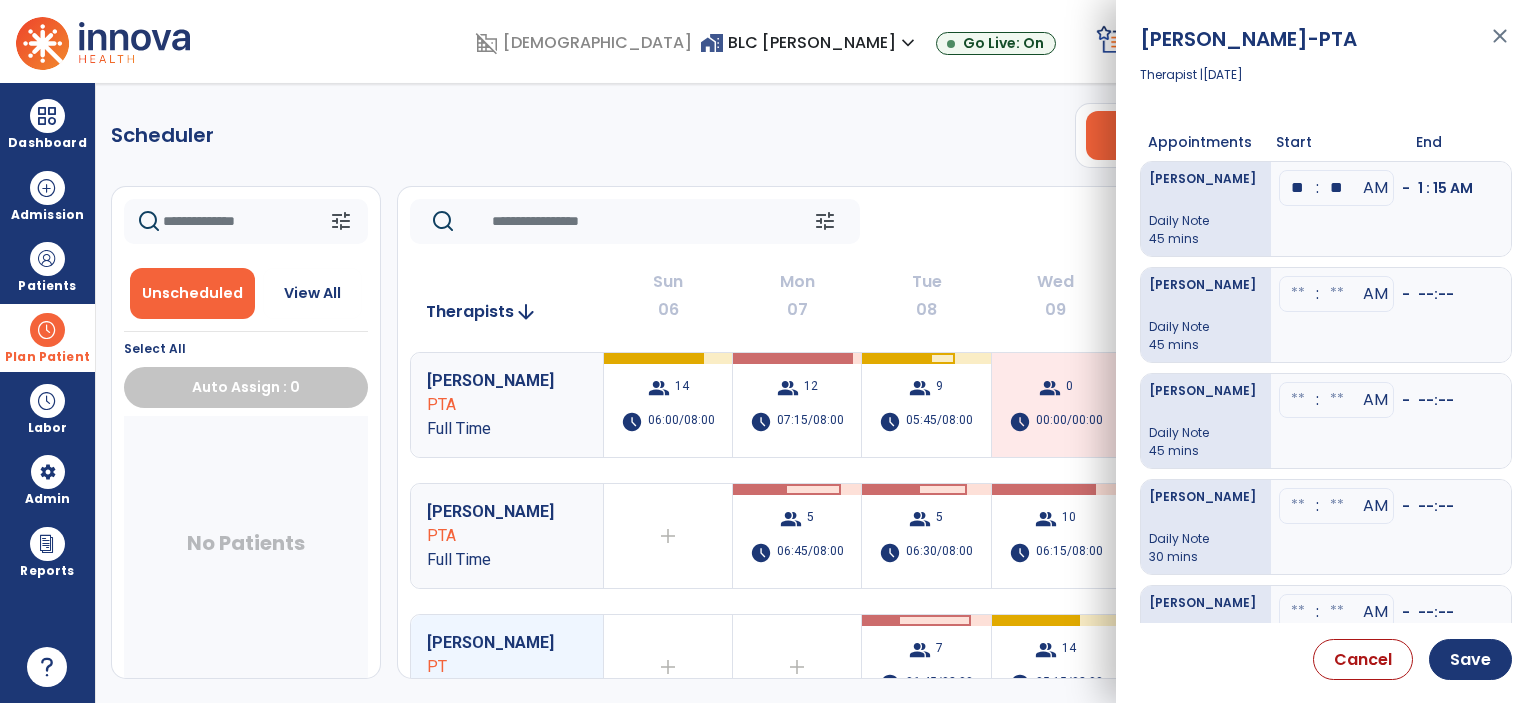 click at bounding box center [1298, -158] 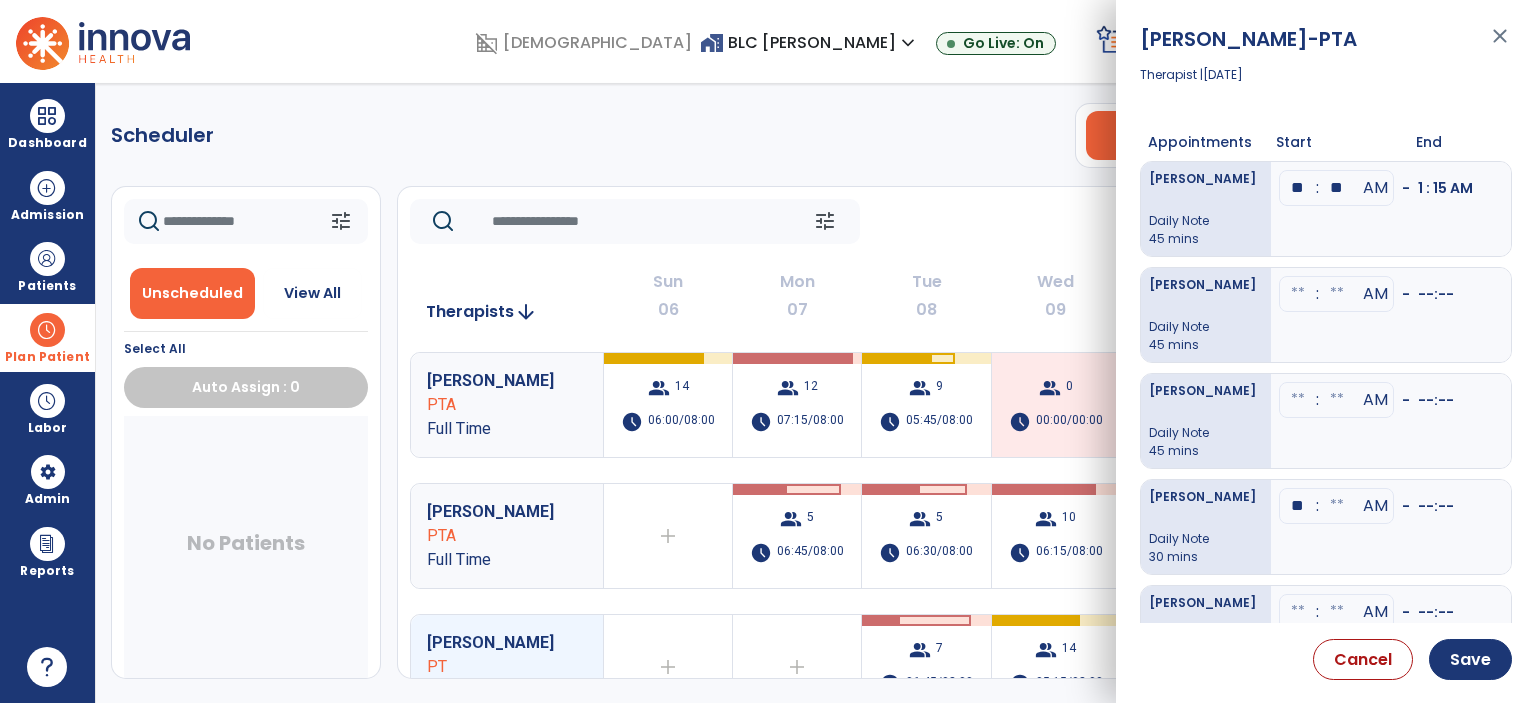 type on "**" 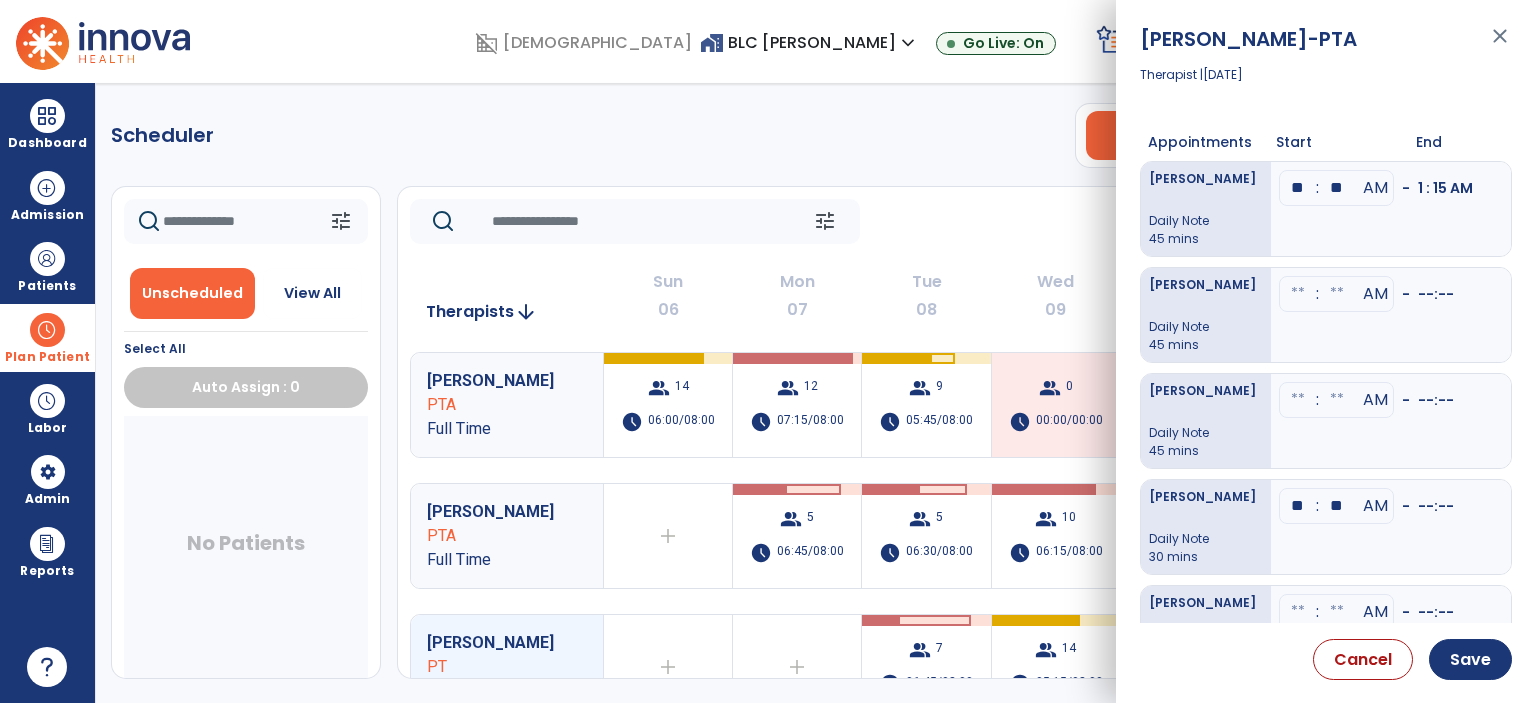 type on "**" 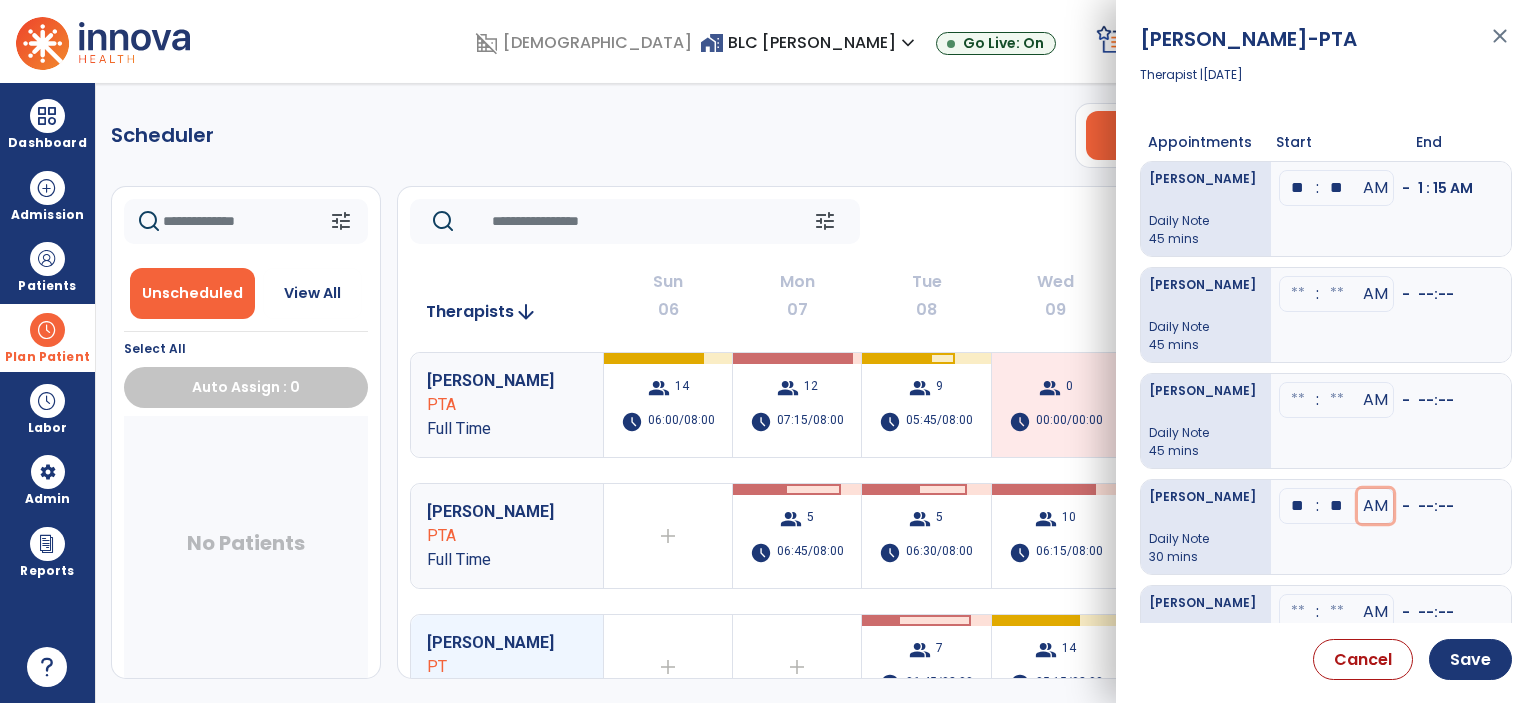type 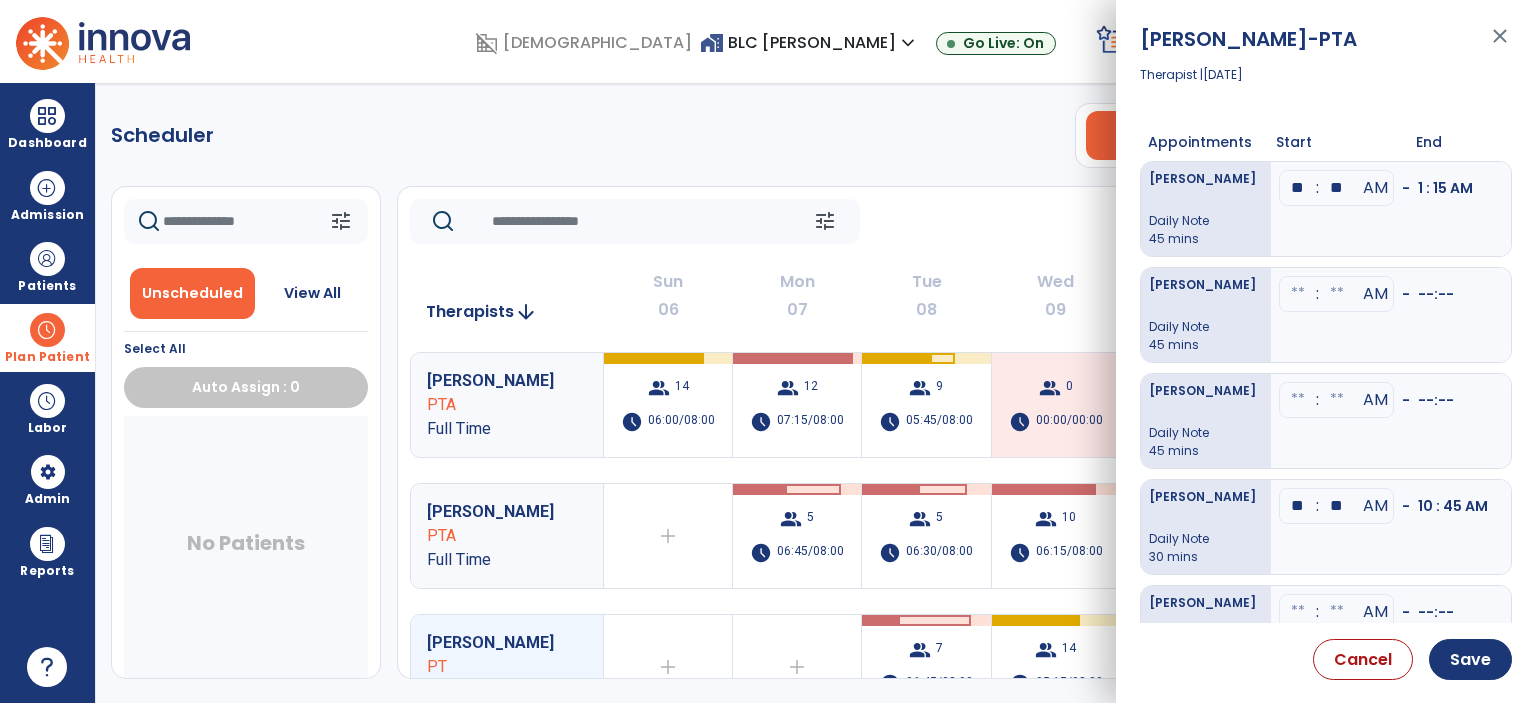 click at bounding box center [1298, -158] 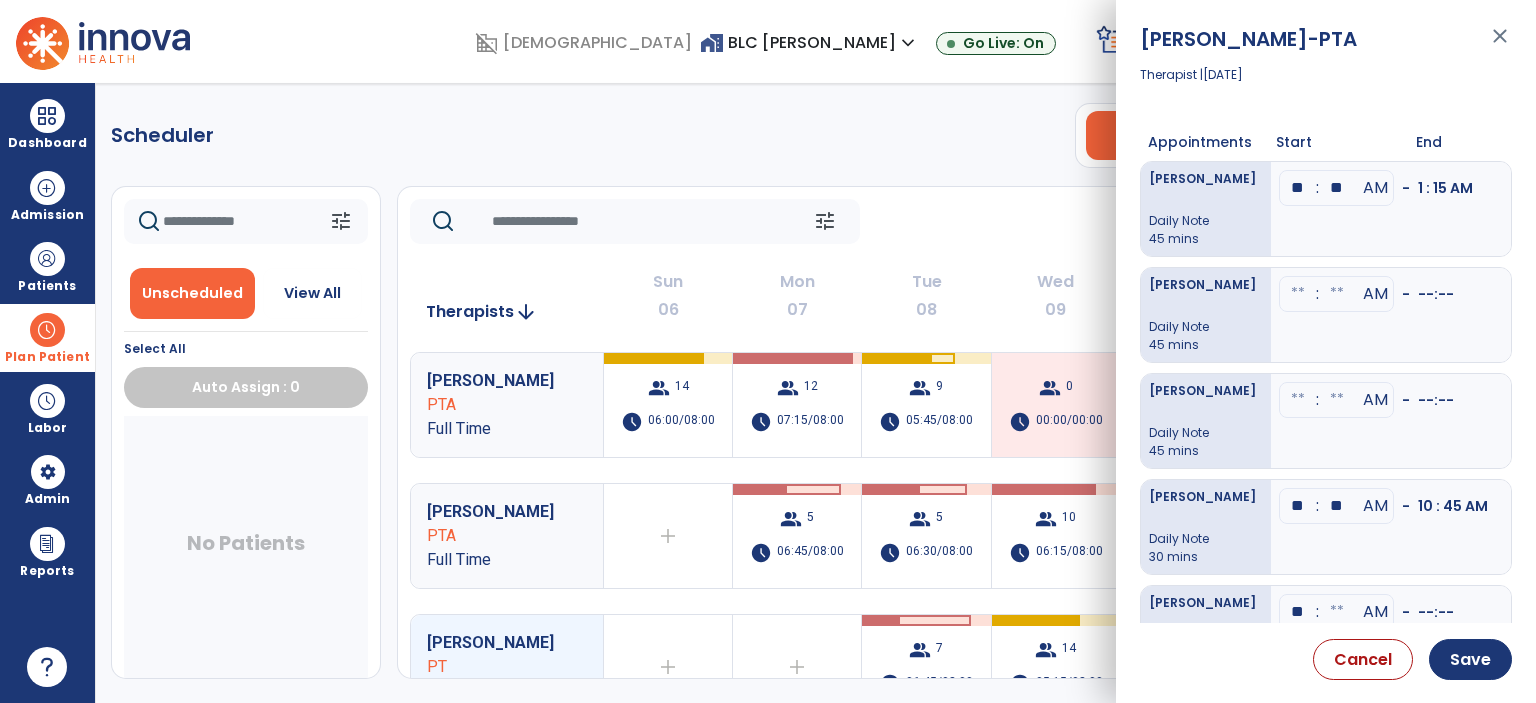 type on "**" 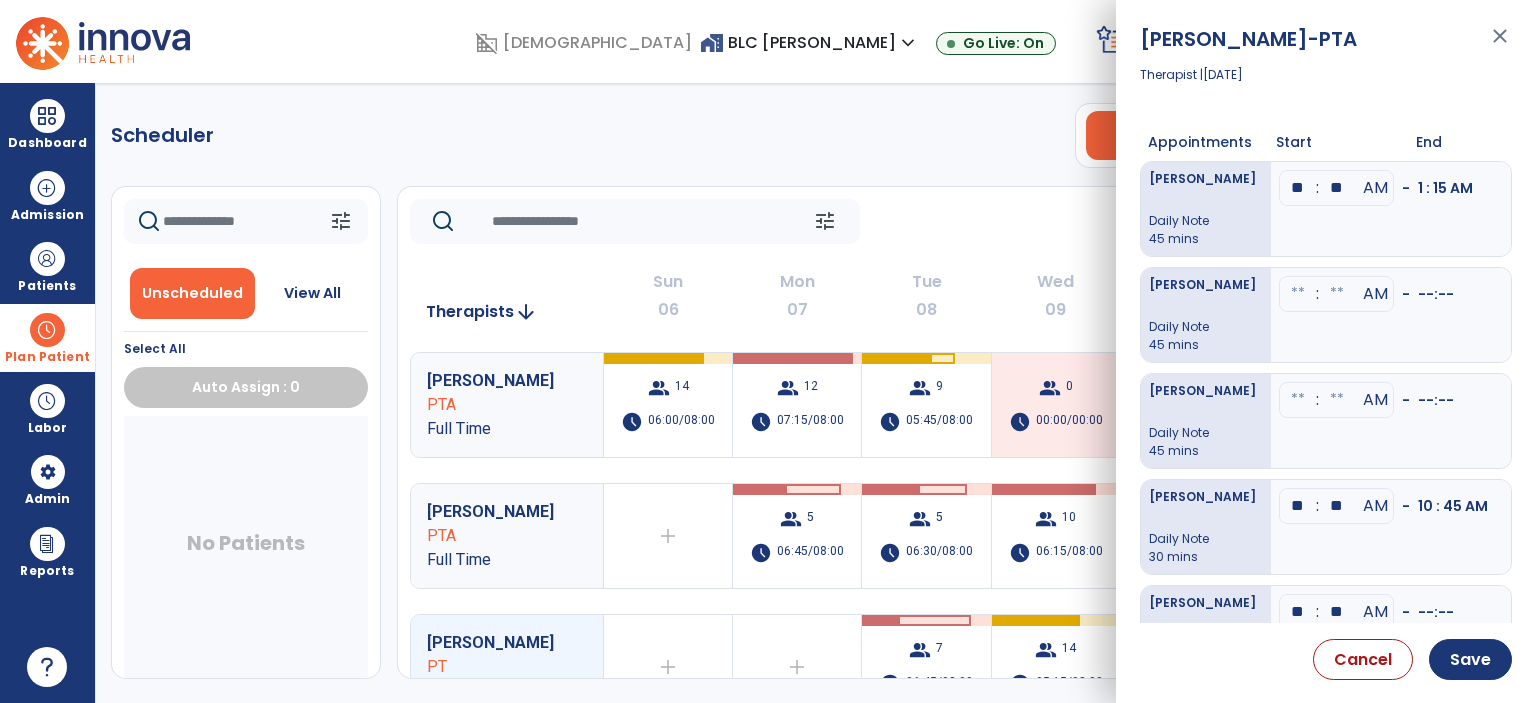 type on "**" 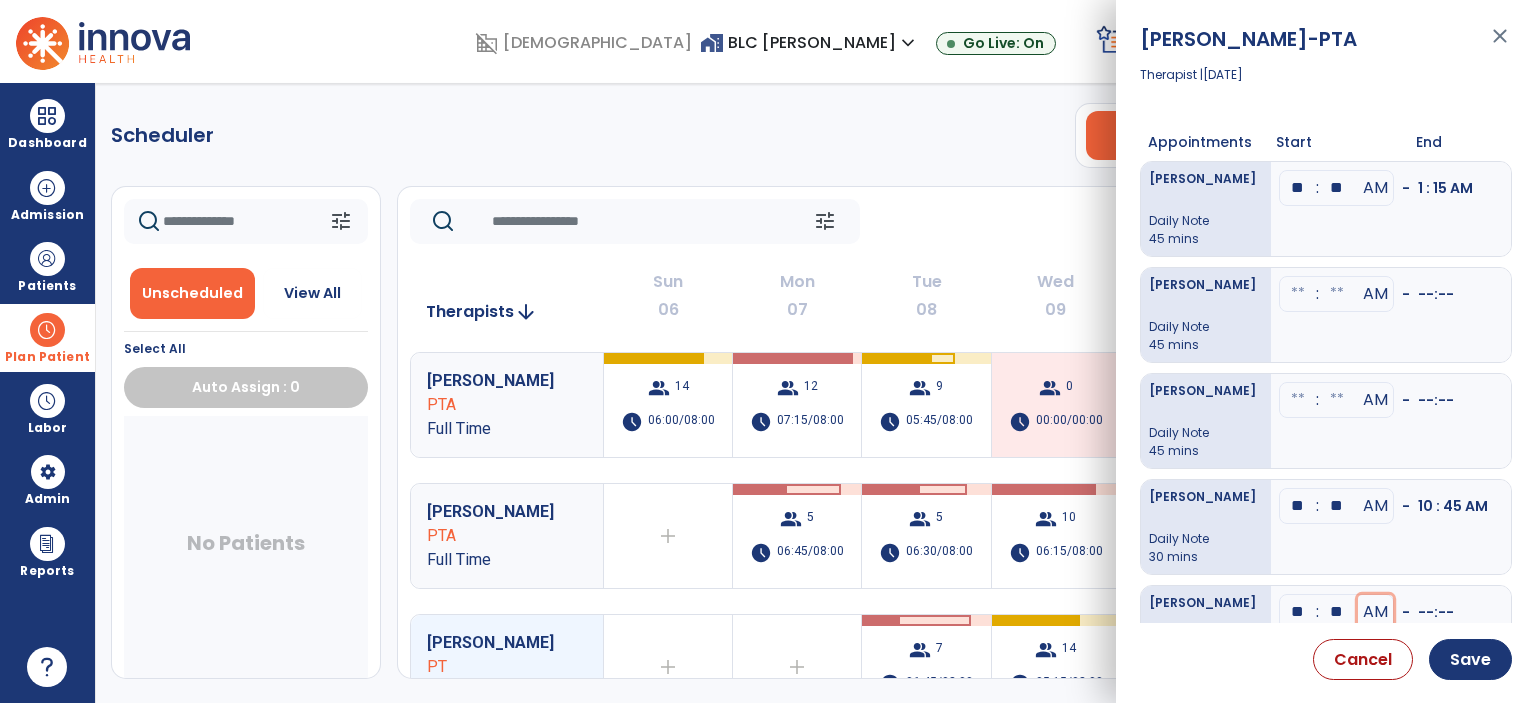 type 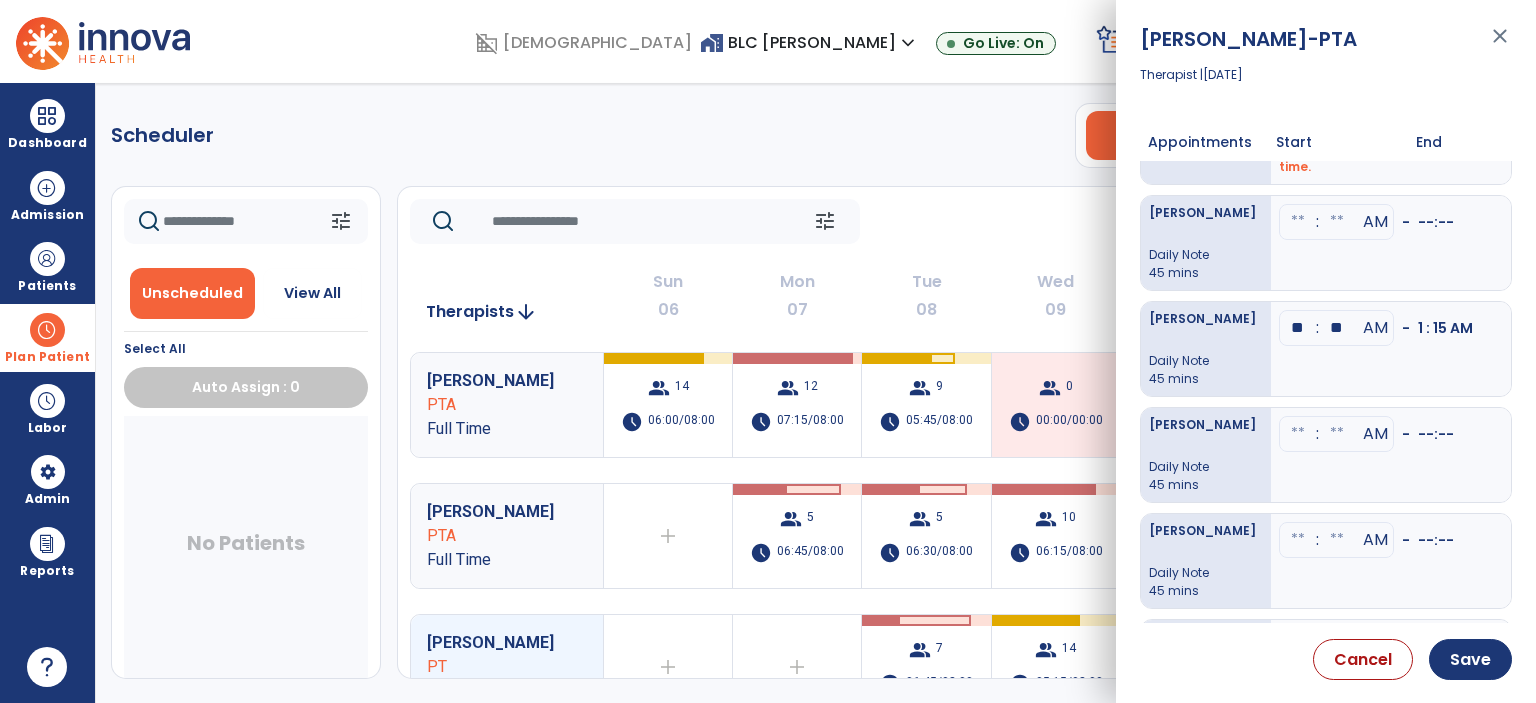 scroll, scrollTop: 200, scrollLeft: 0, axis: vertical 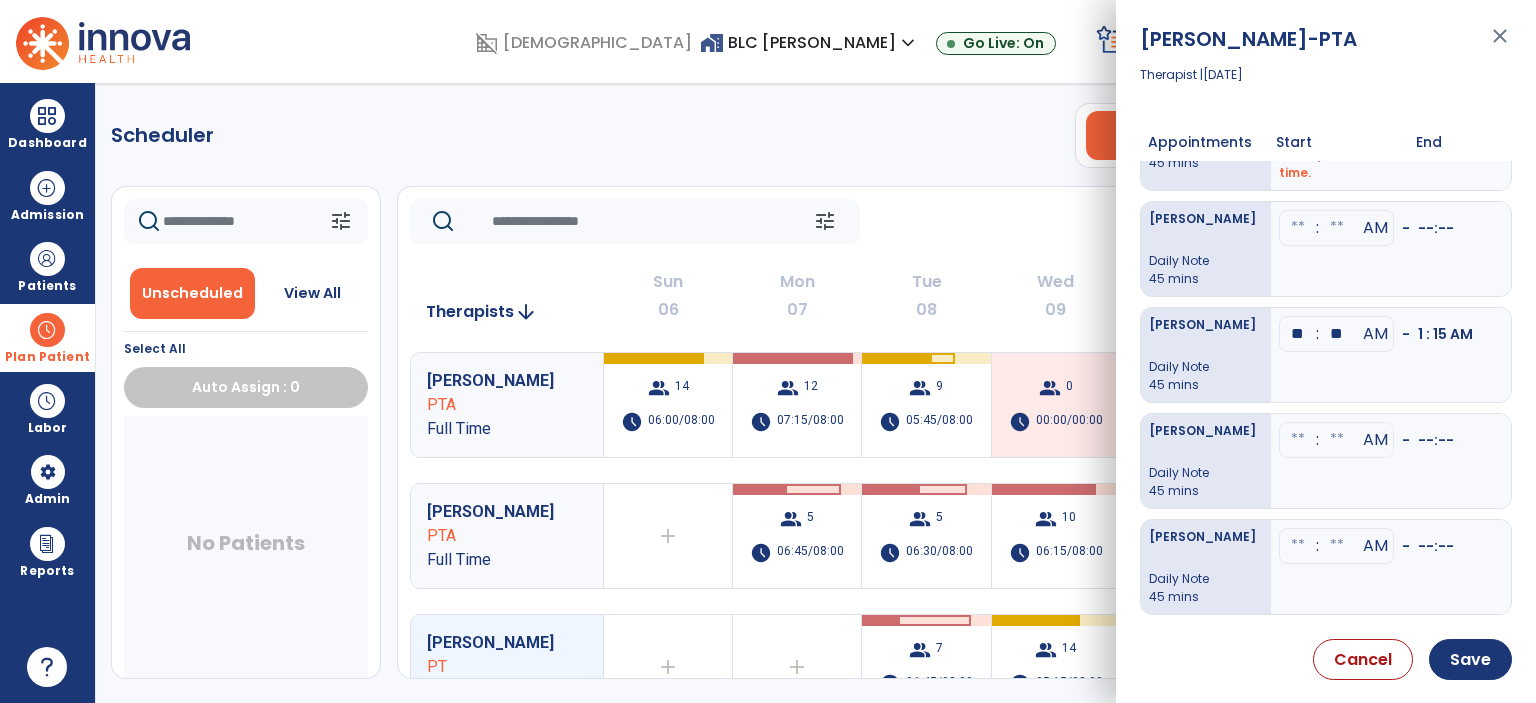 click at bounding box center [1298, -12] 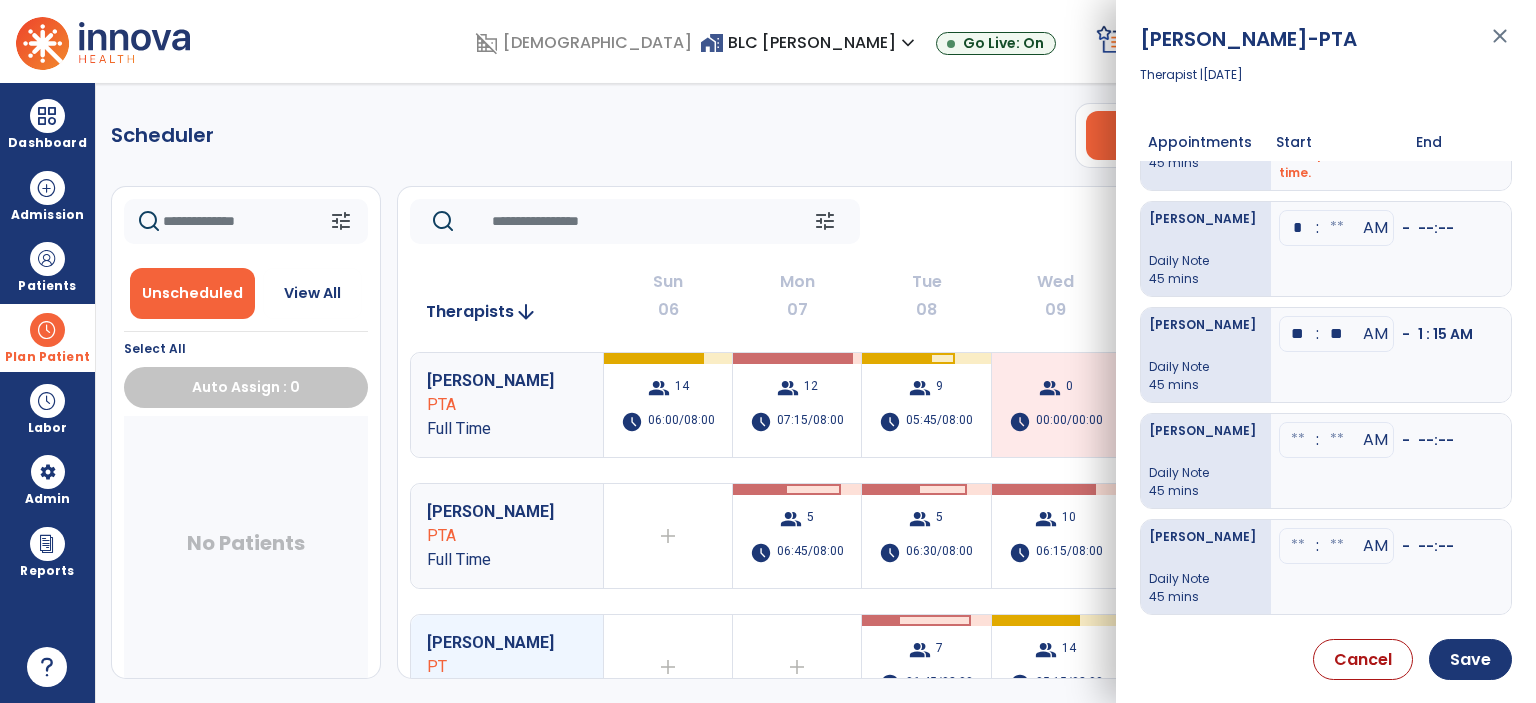 type on "**" 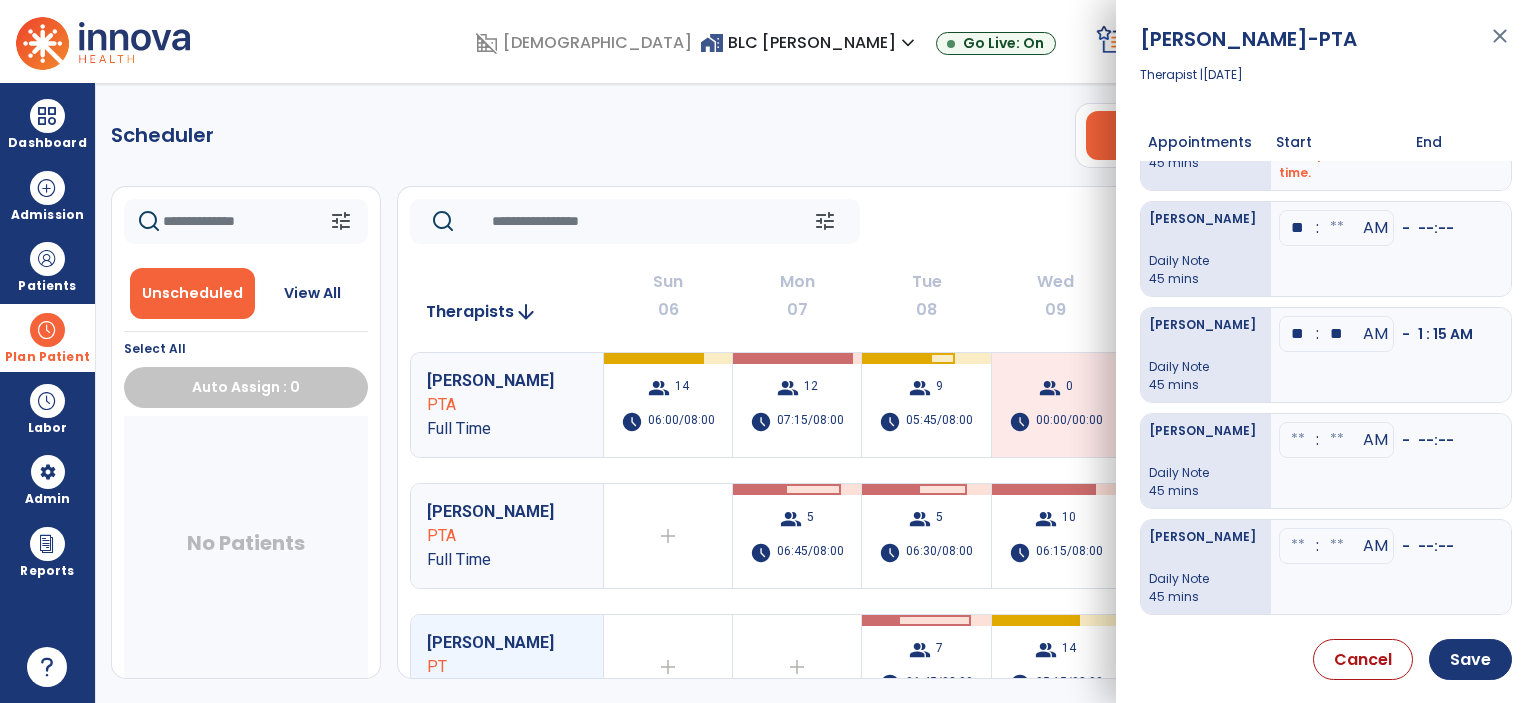 click at bounding box center (1337, 112) 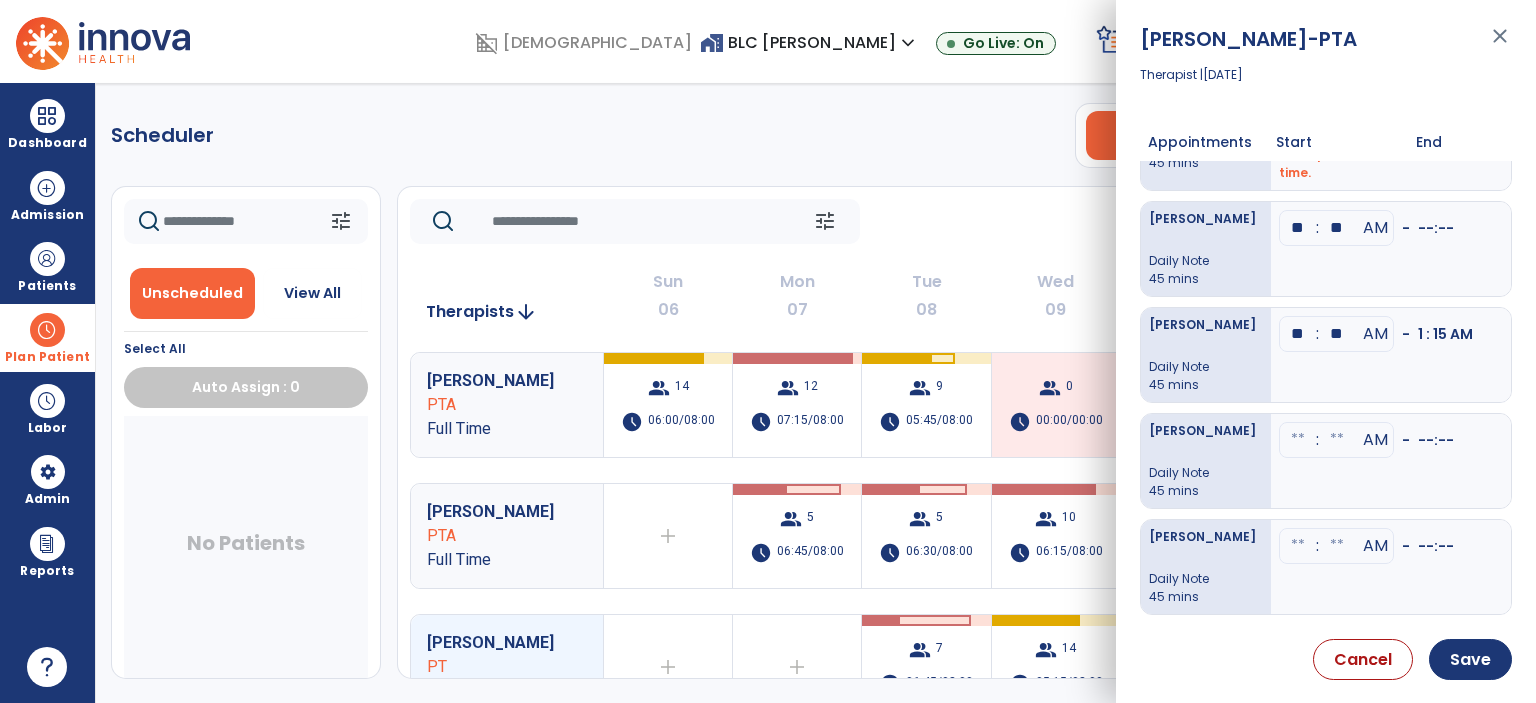 type on "**" 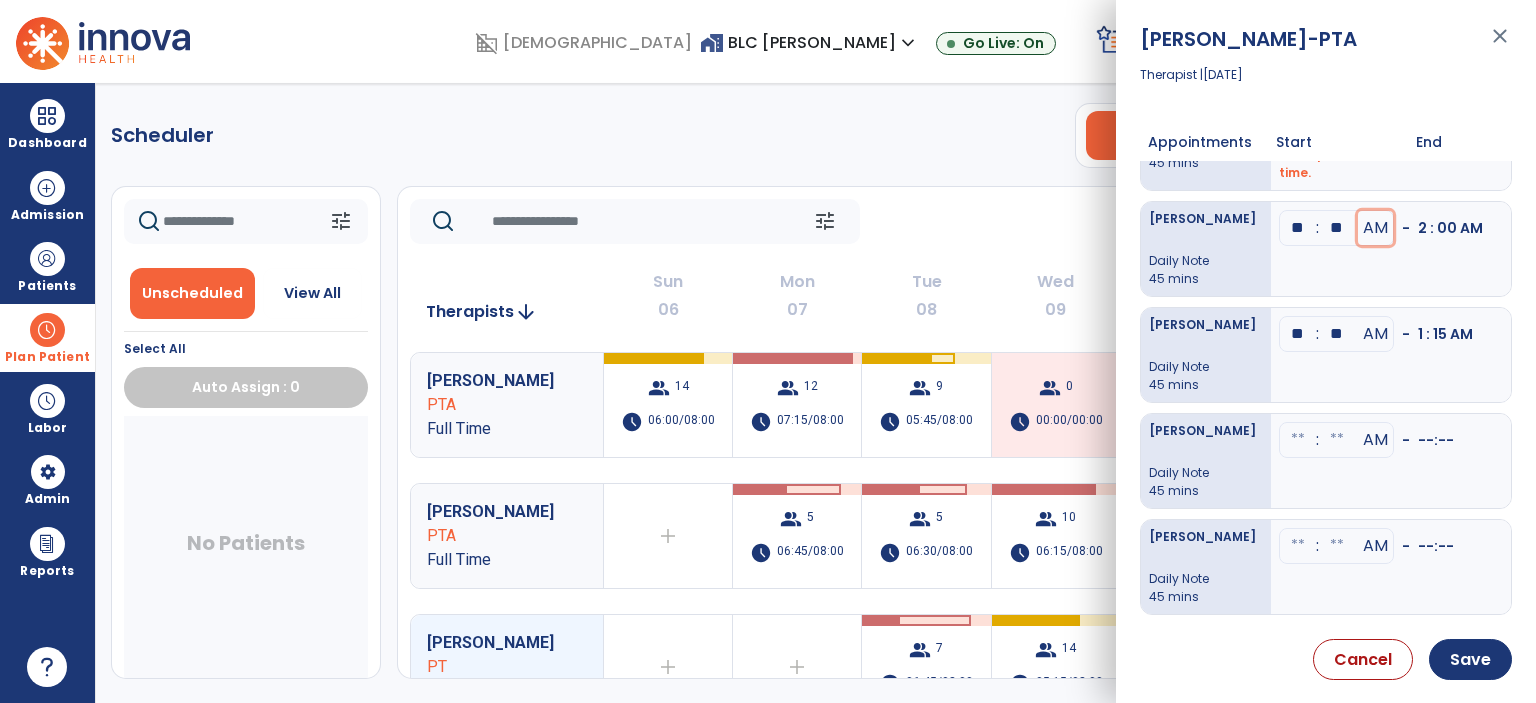 type 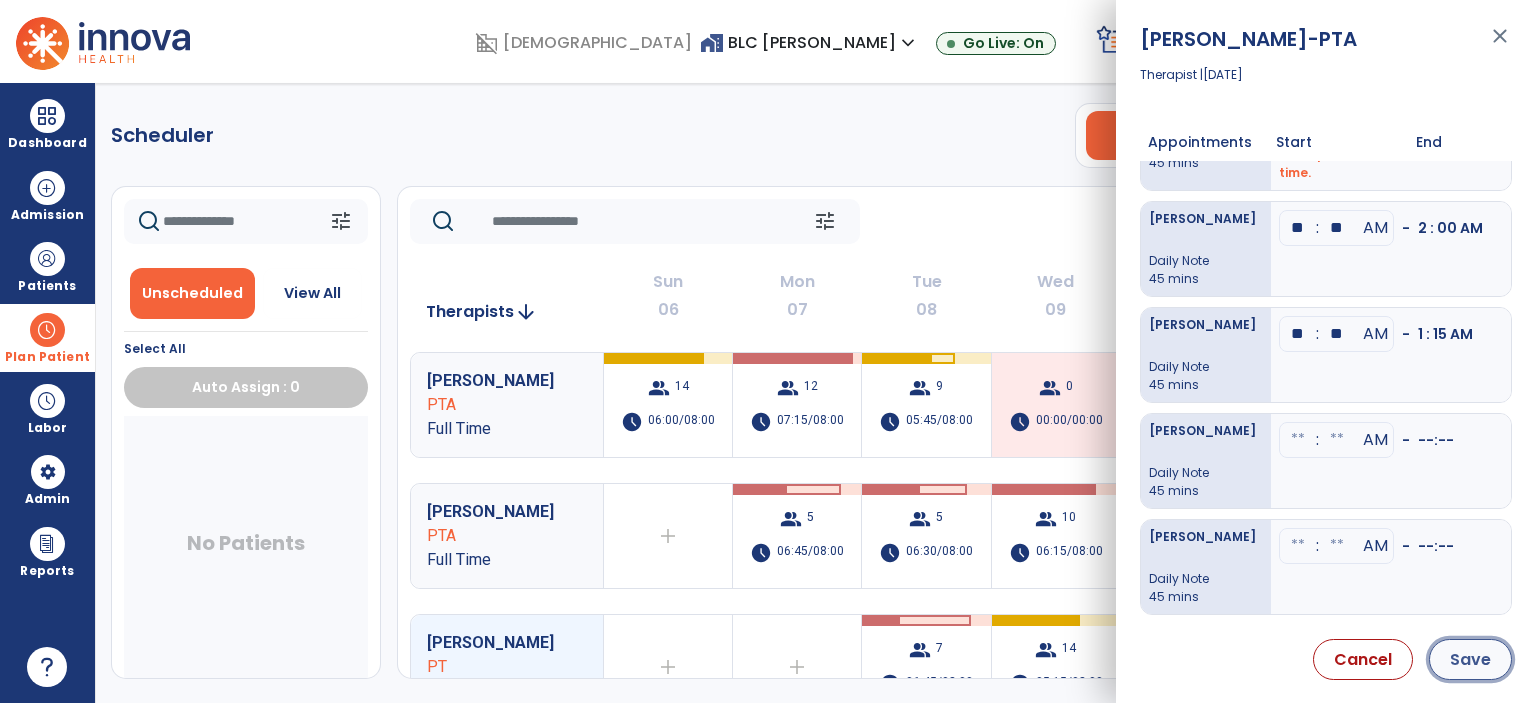 click on "Save" at bounding box center [1470, 659] 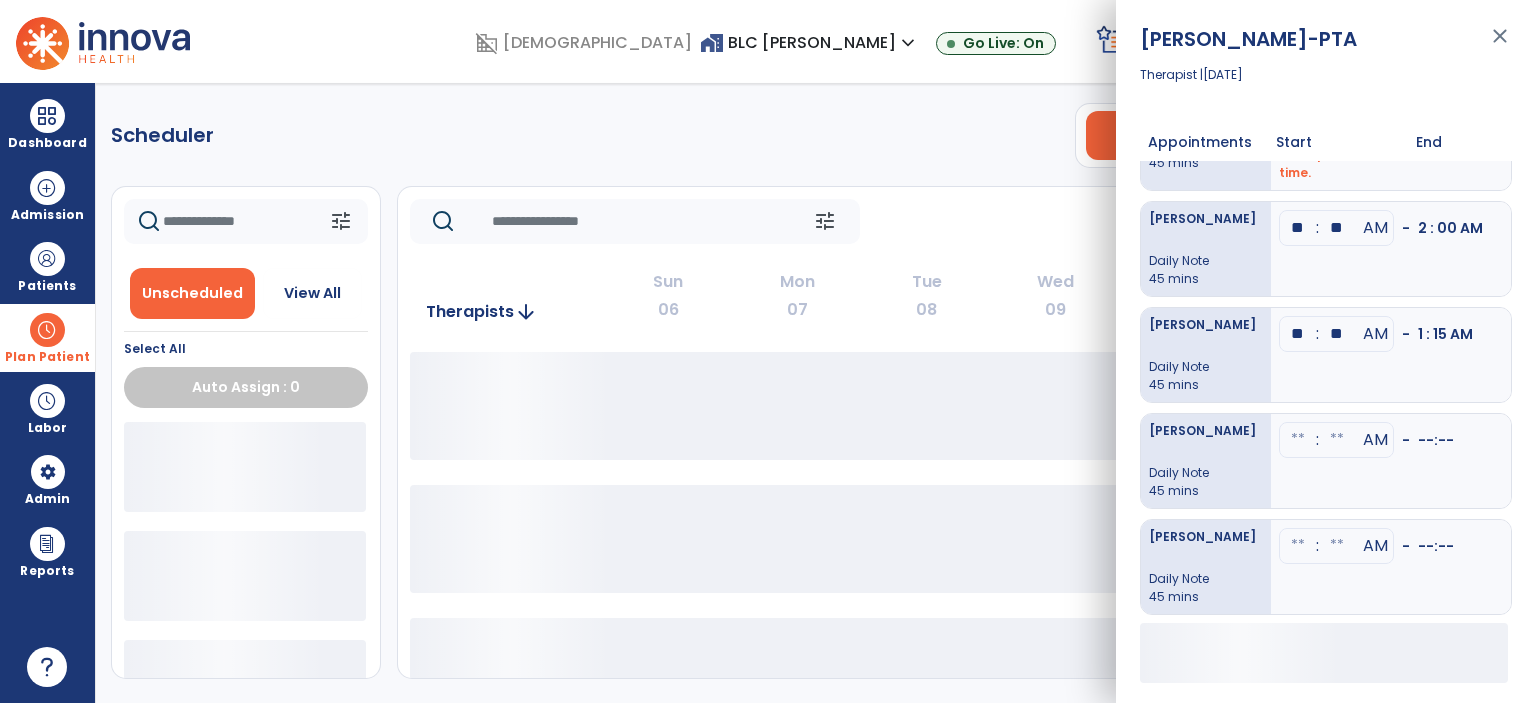 click at bounding box center [1324, 653] 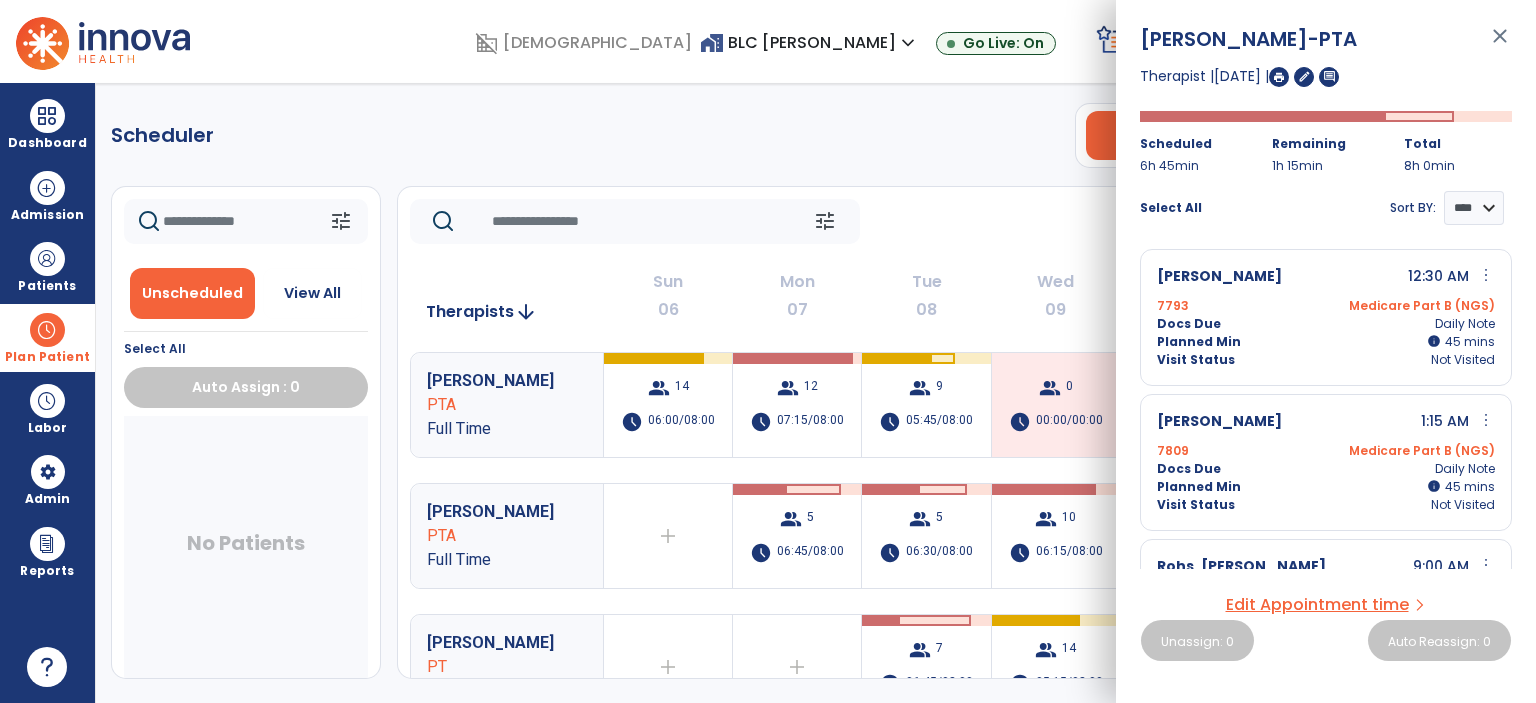 click on "Edit Appointment time" at bounding box center (1317, 605) 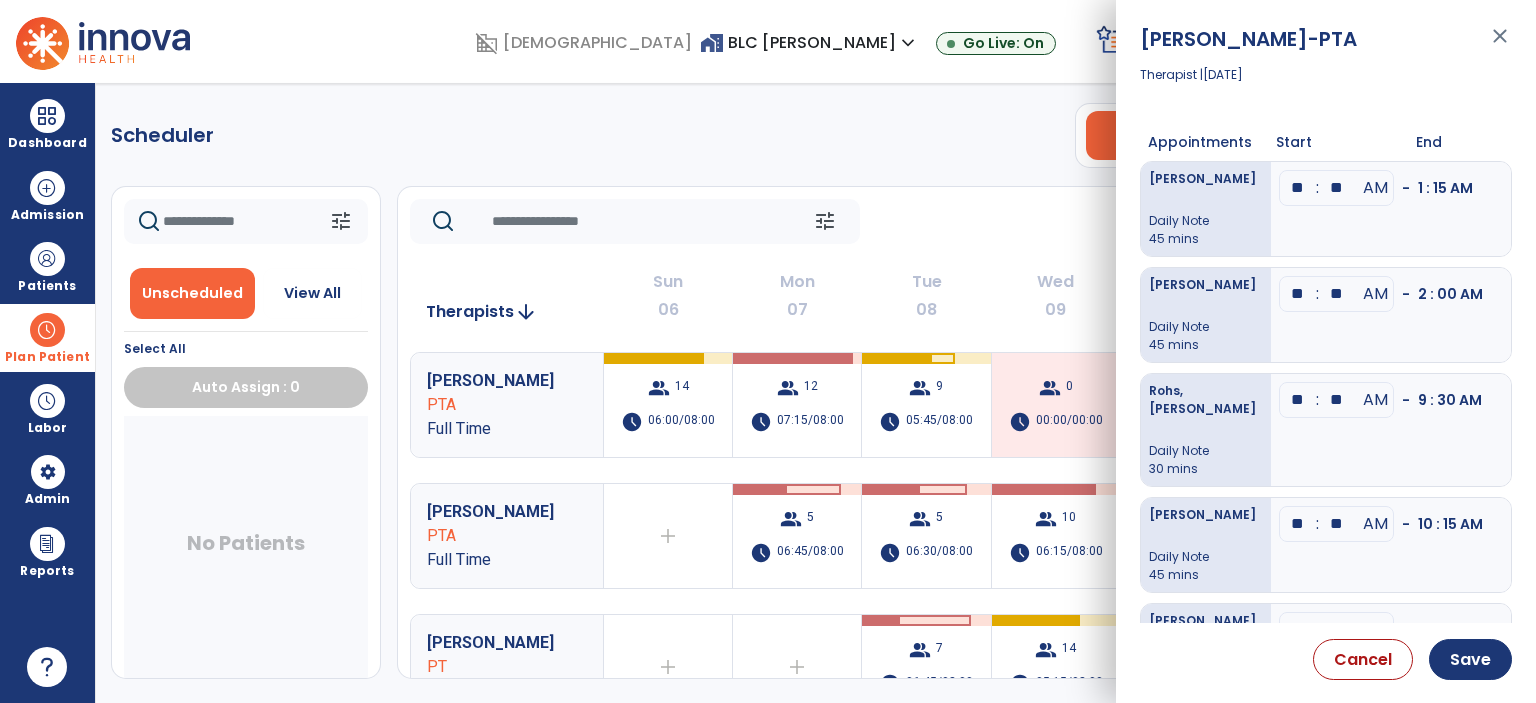 drag, startPoint x: 1506, startPoint y: 315, endPoint x: 1506, endPoint y: 365, distance: 50 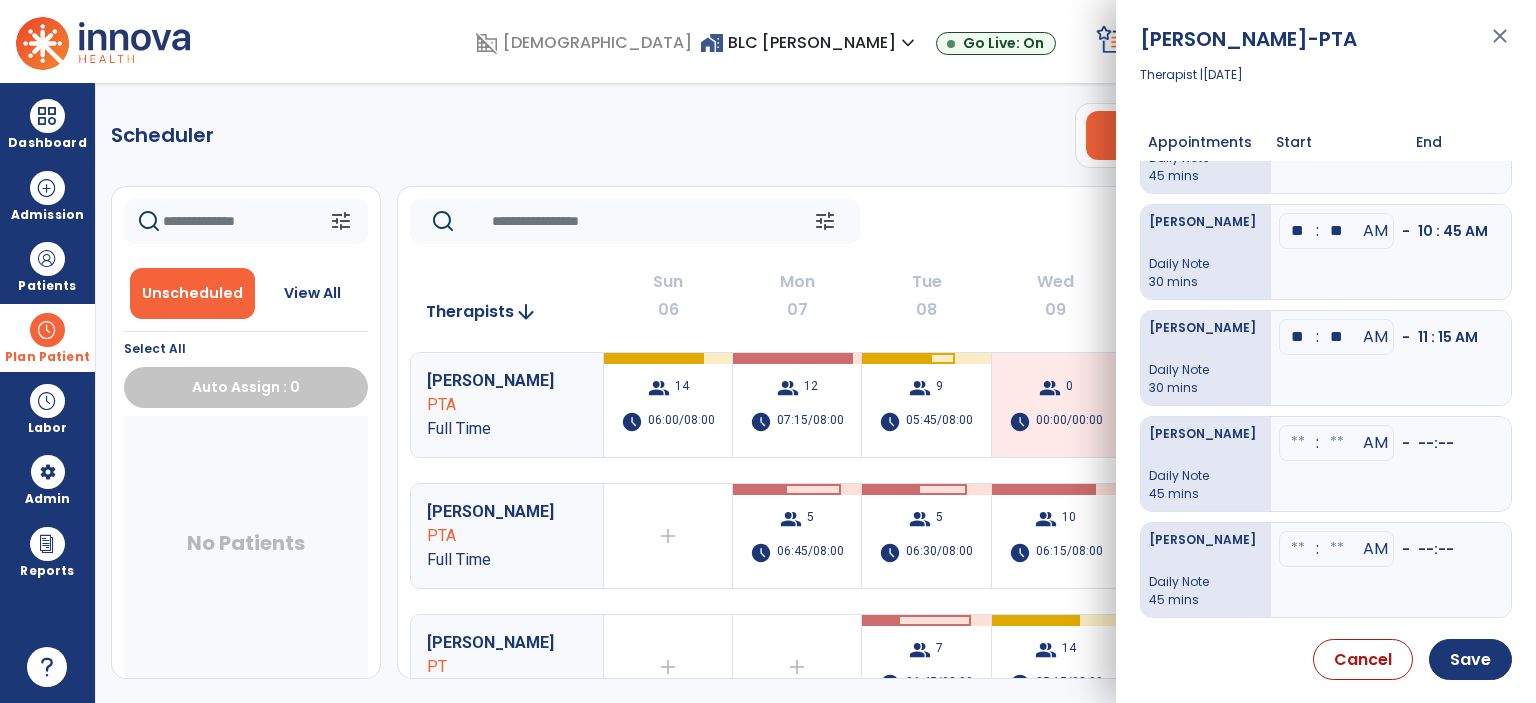 scroll, scrollTop: 401, scrollLeft: 0, axis: vertical 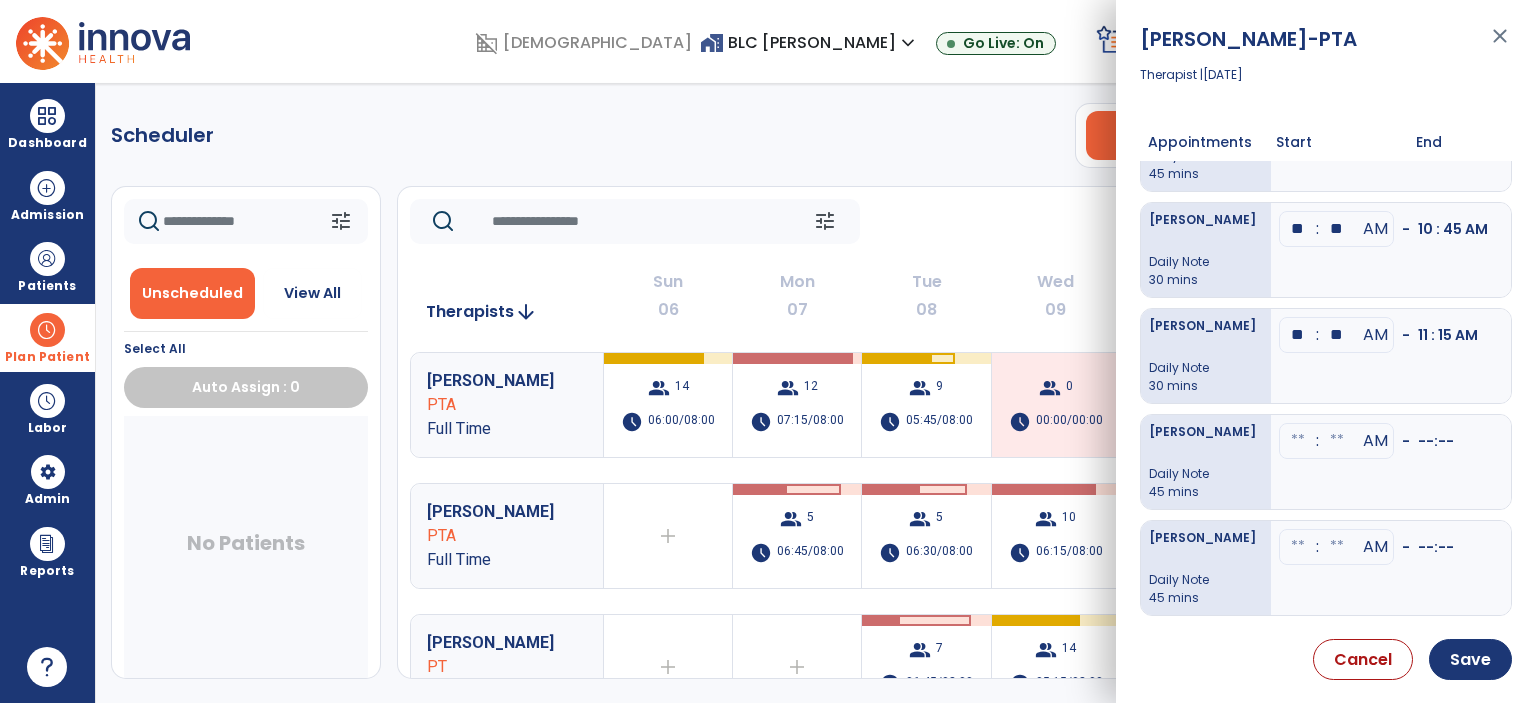 click at bounding box center [1298, -213] 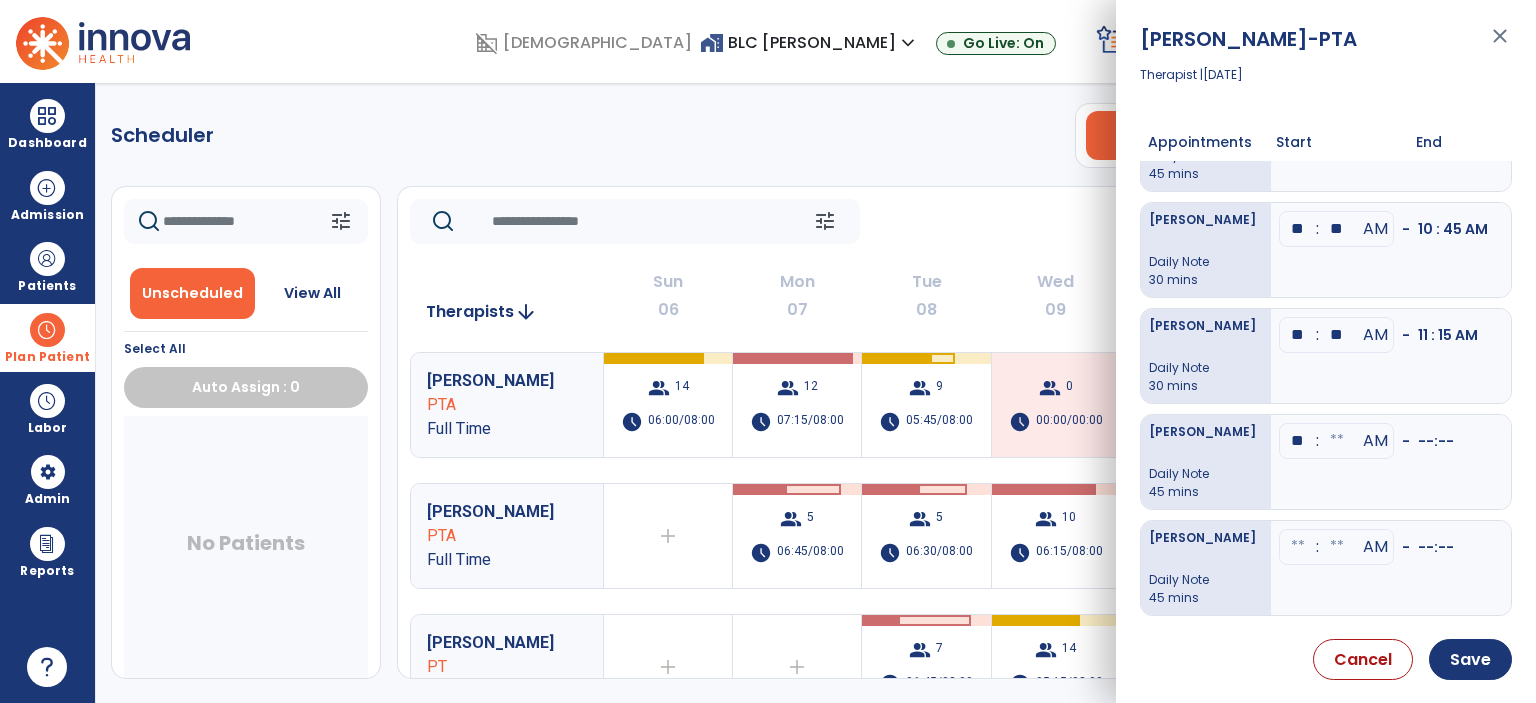 type on "**" 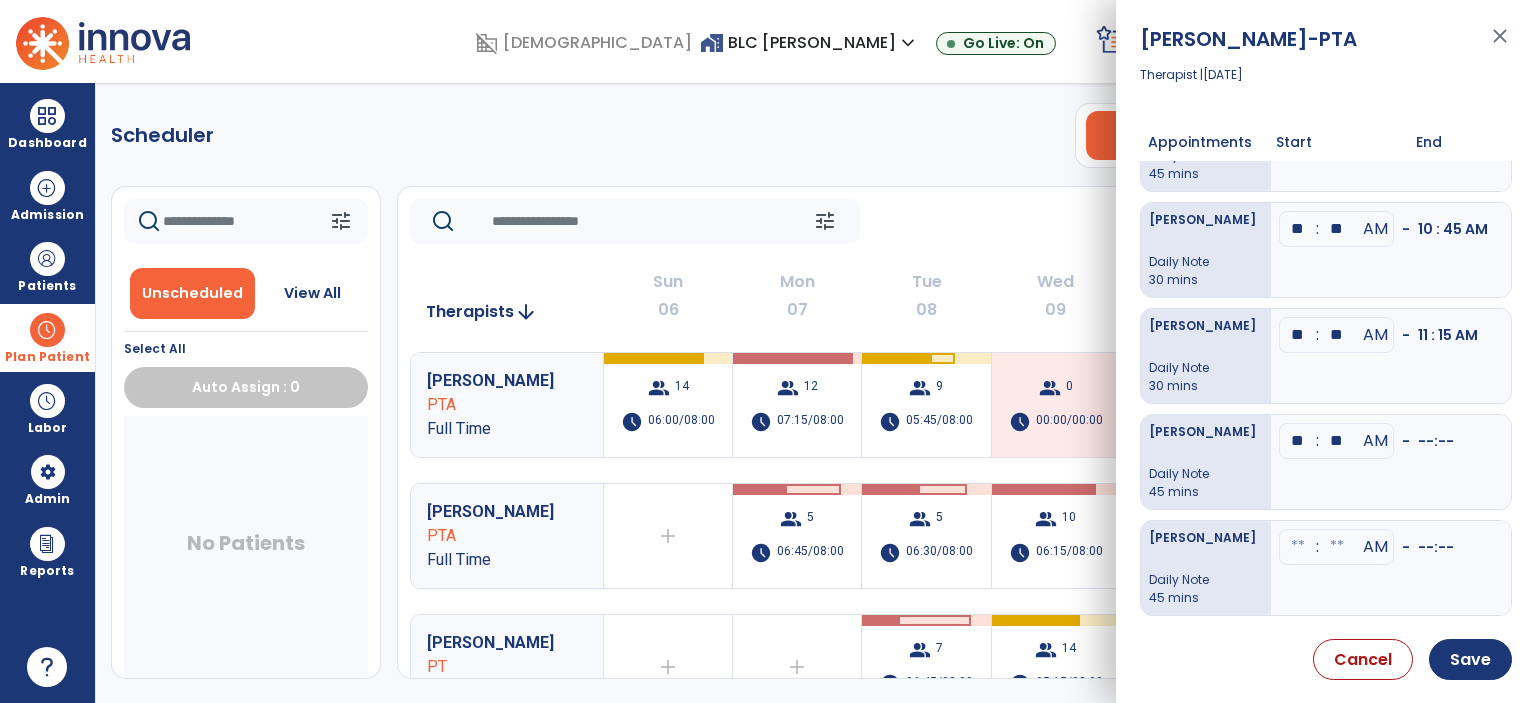 type on "**" 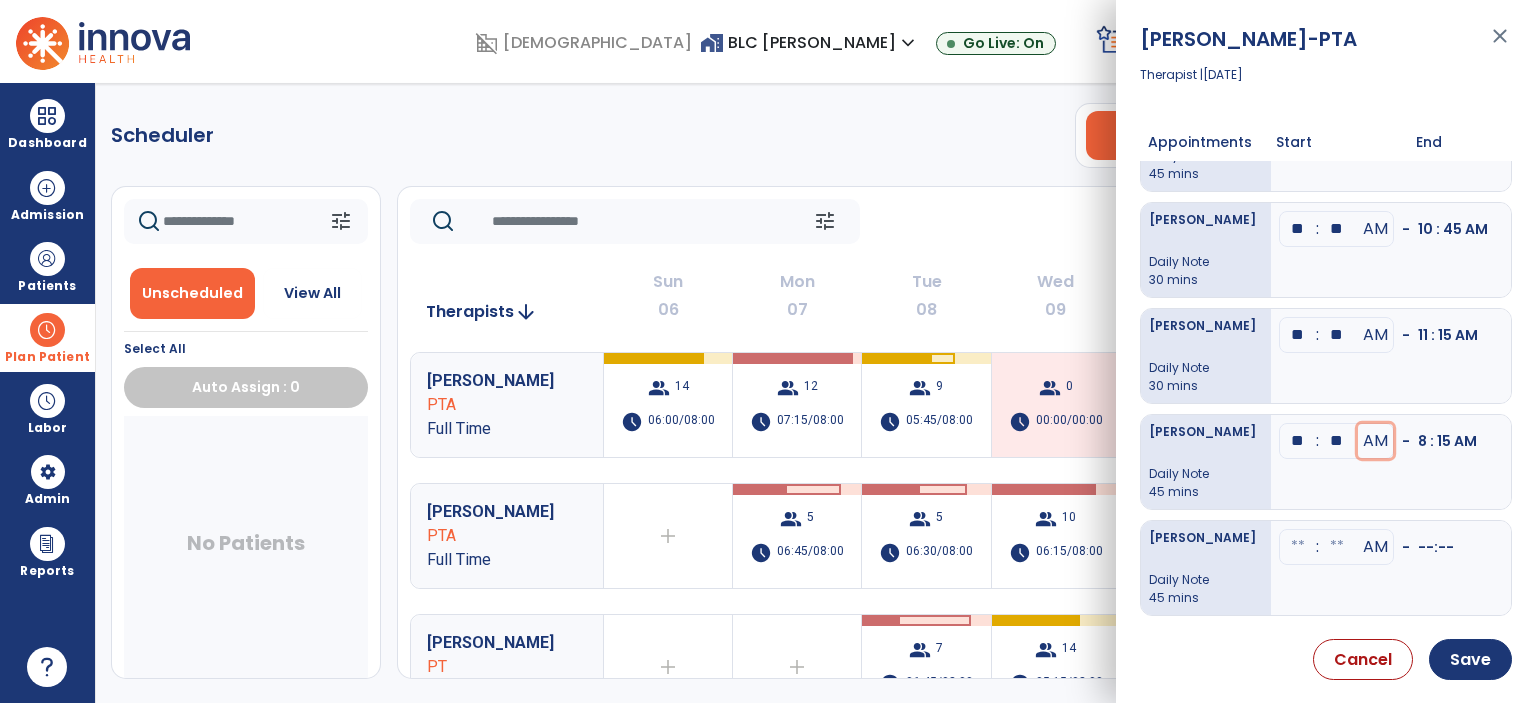 type 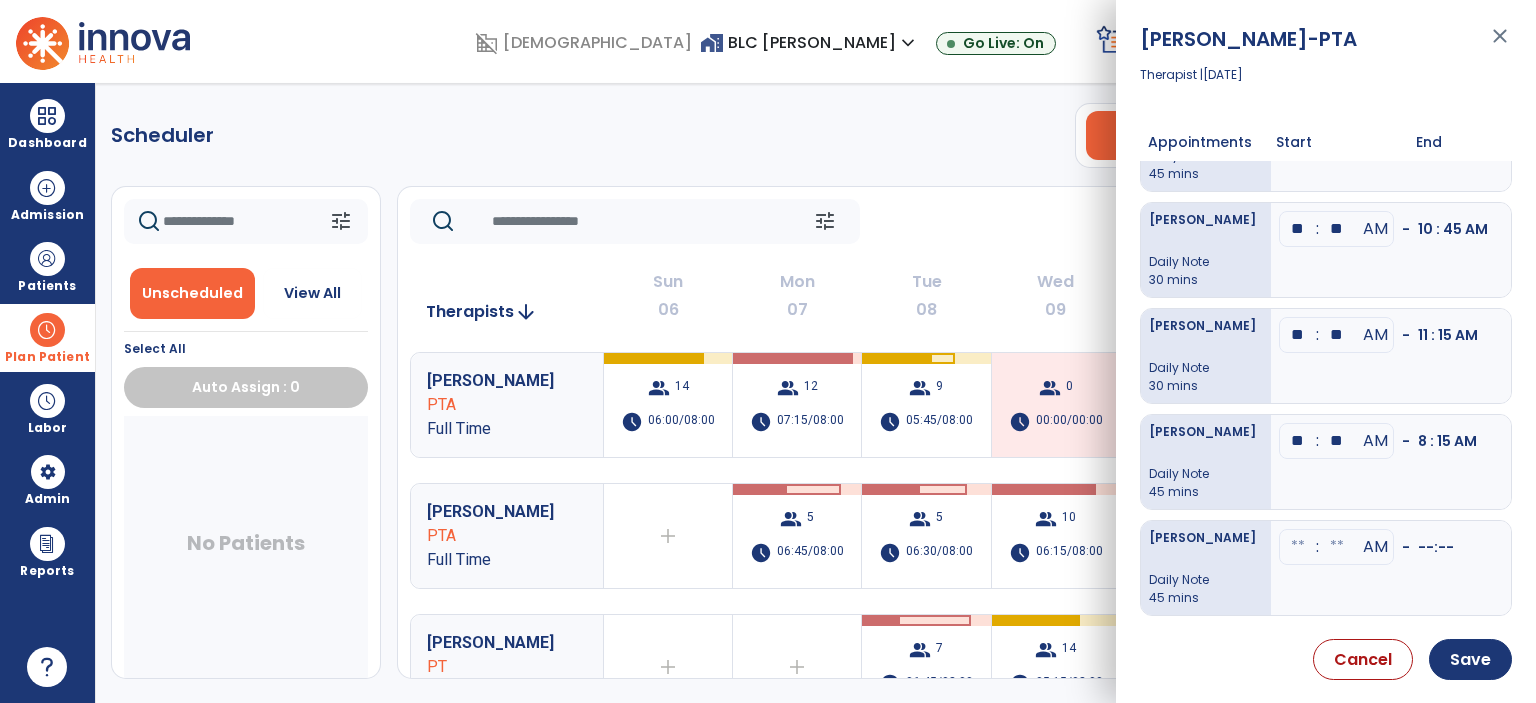 drag, startPoint x: 1506, startPoint y: 388, endPoint x: 1493, endPoint y: 298, distance: 90.934044 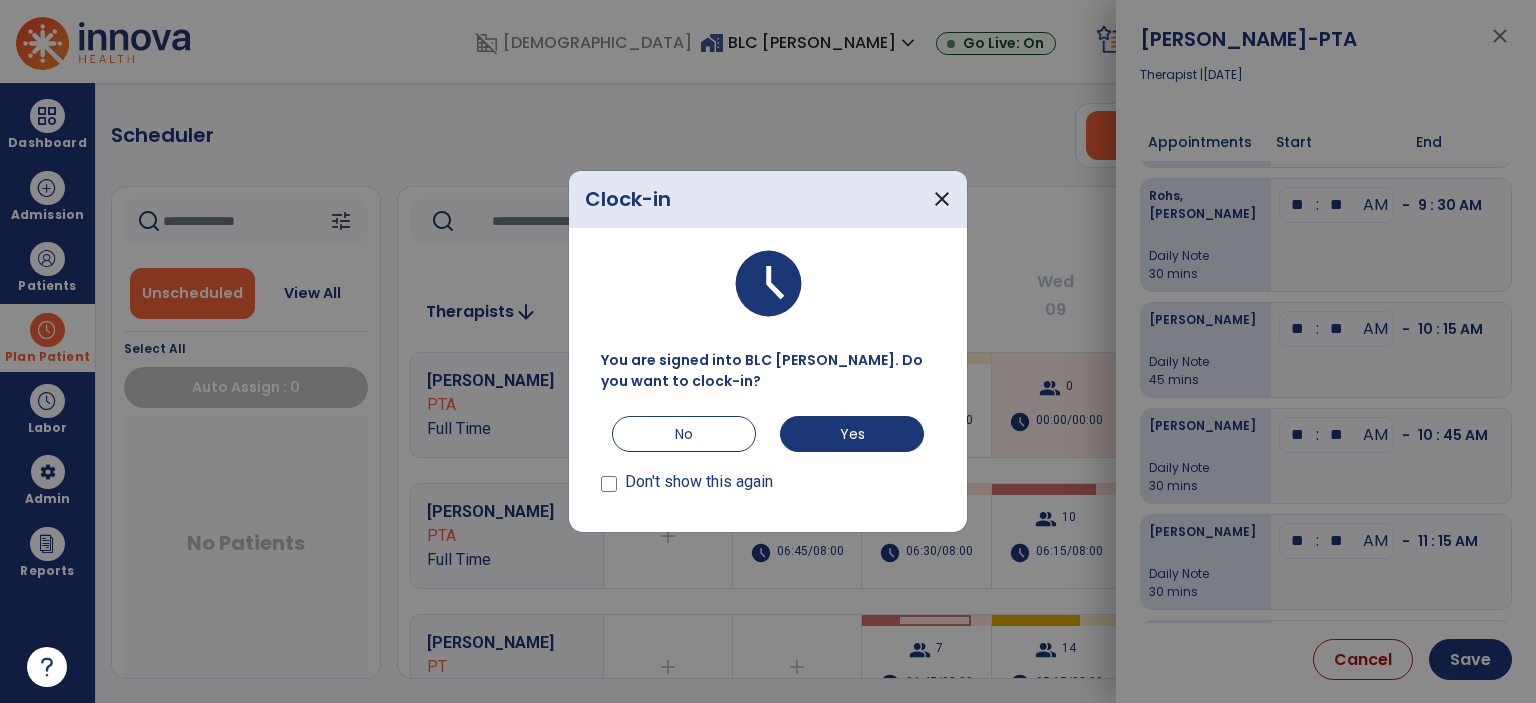 scroll, scrollTop: 196, scrollLeft: 0, axis: vertical 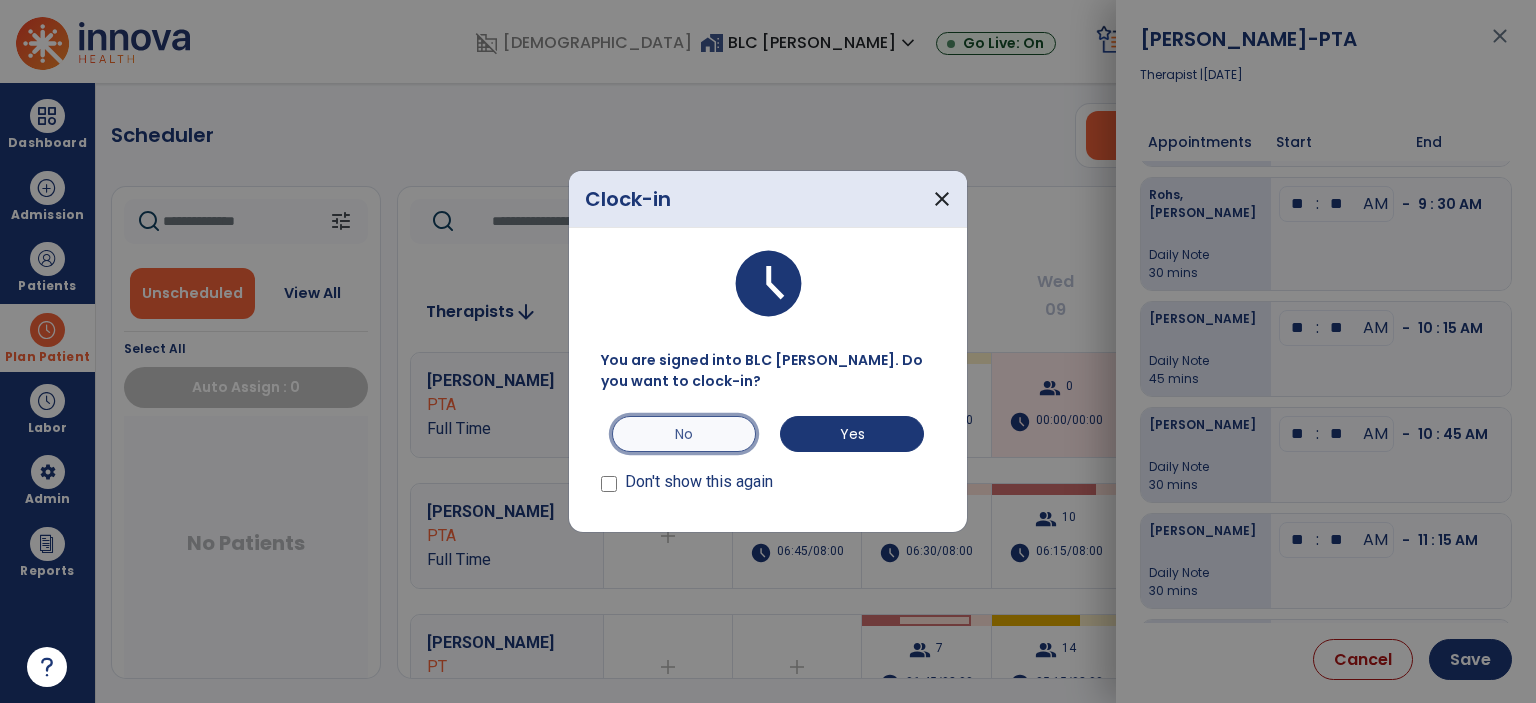 click on "No" at bounding box center [684, 434] 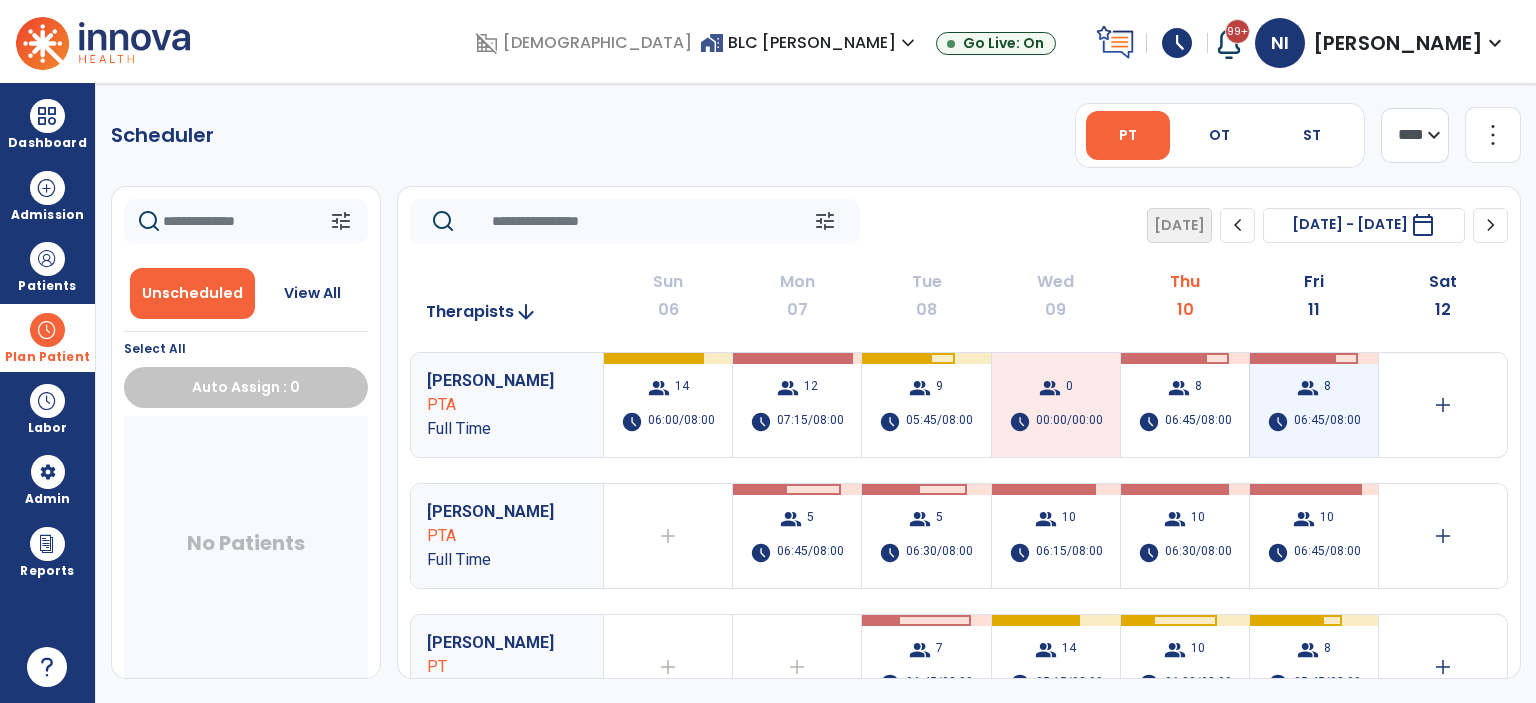 click on "group  8  schedule  06:45/08:00" at bounding box center [1314, 405] 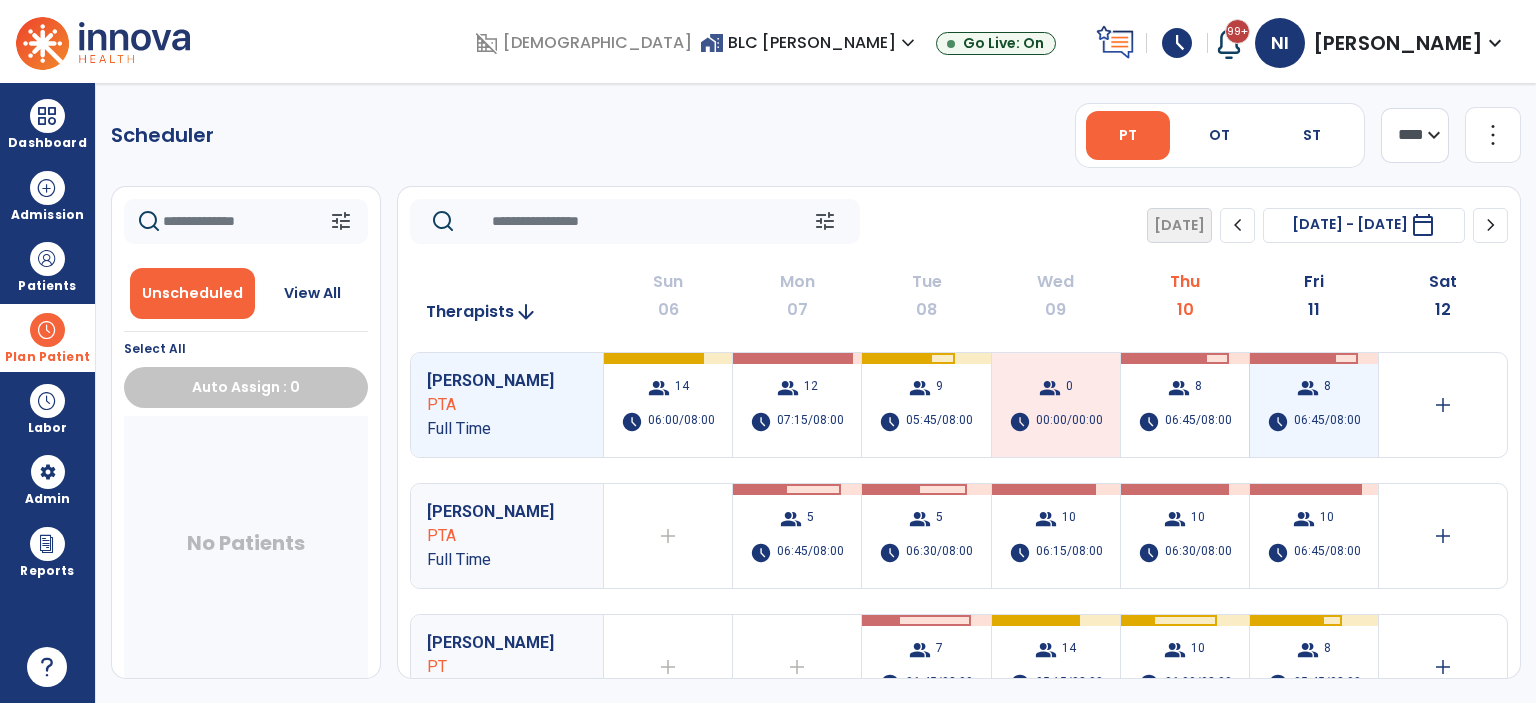 click on "group  8  schedule  06:45/08:00" at bounding box center [1314, 405] 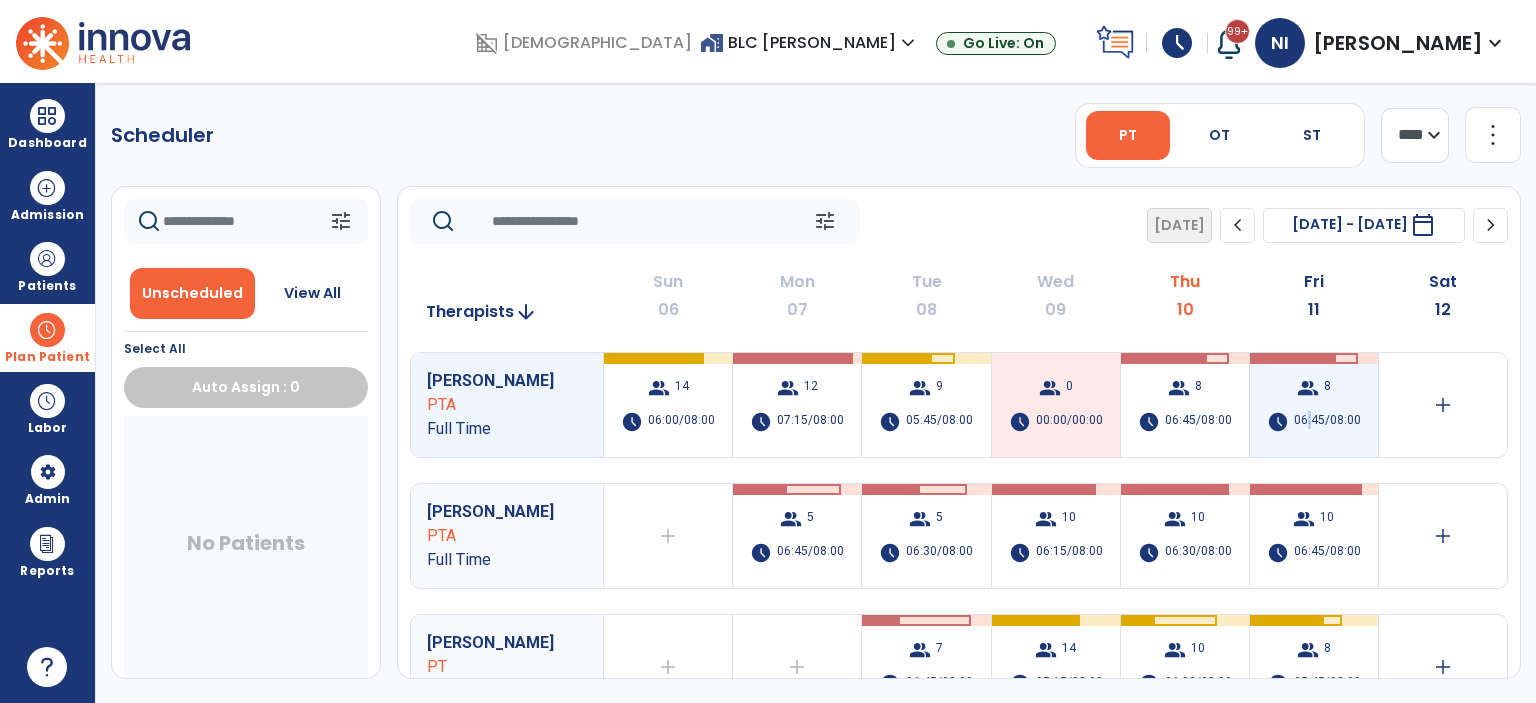 click on "06:45/08:00" at bounding box center (1327, 422) 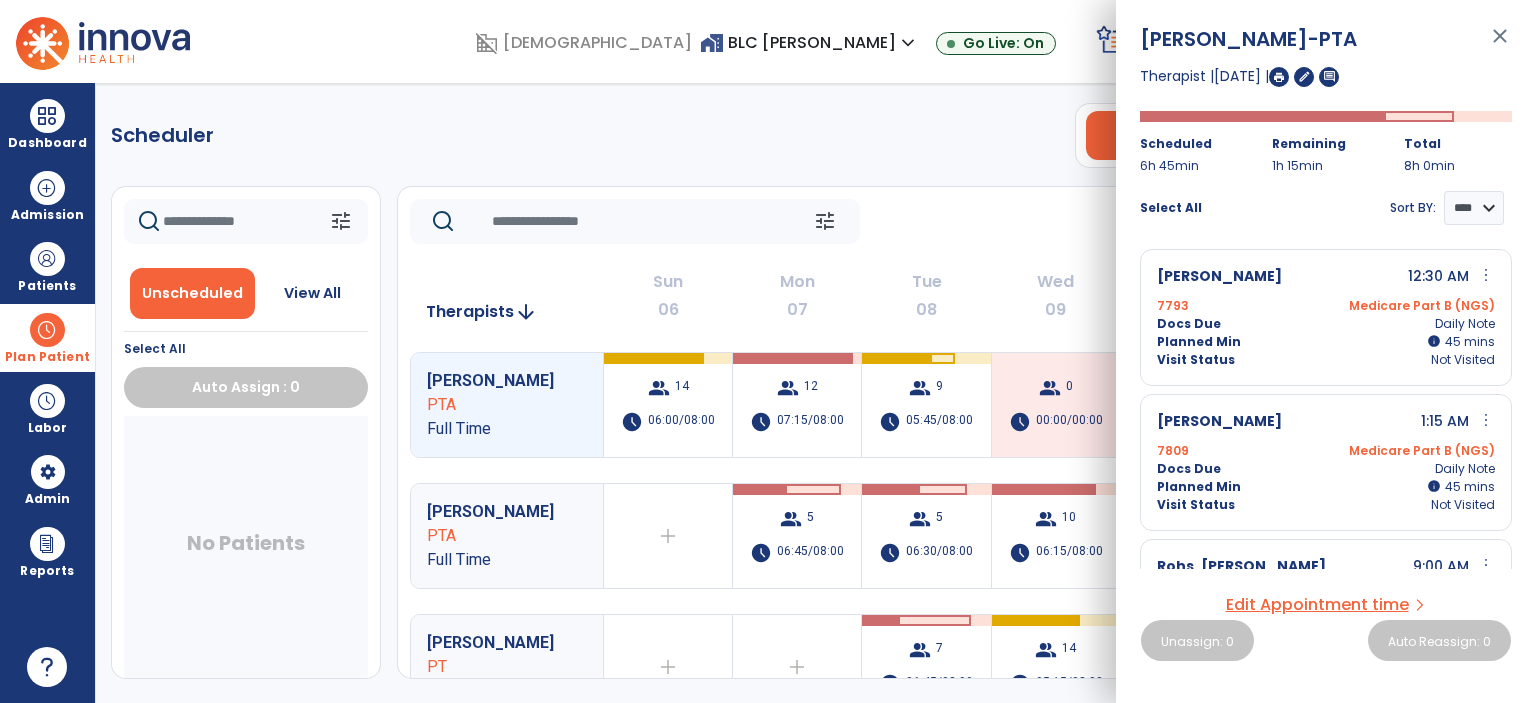 click on "Edit Appointment time" at bounding box center (1317, 605) 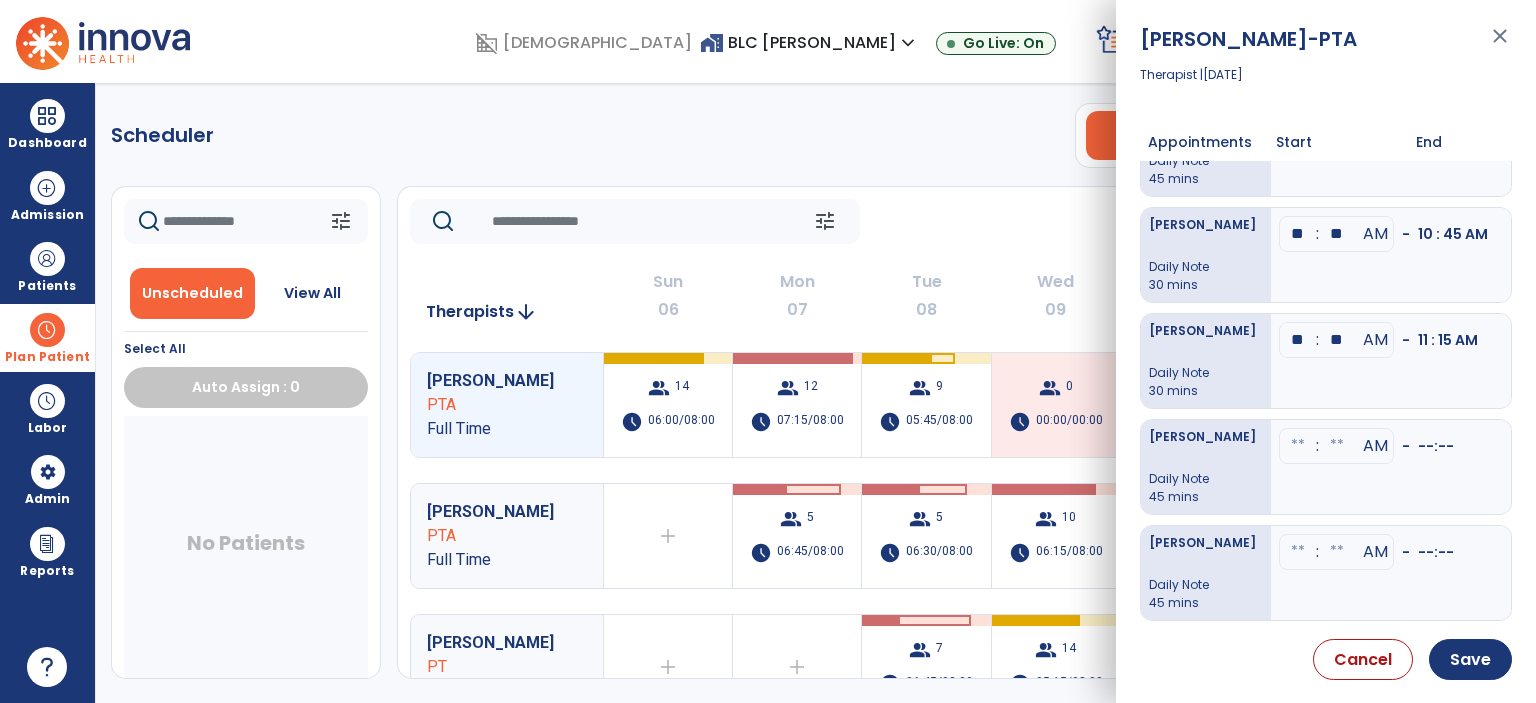 scroll, scrollTop: 418, scrollLeft: 0, axis: vertical 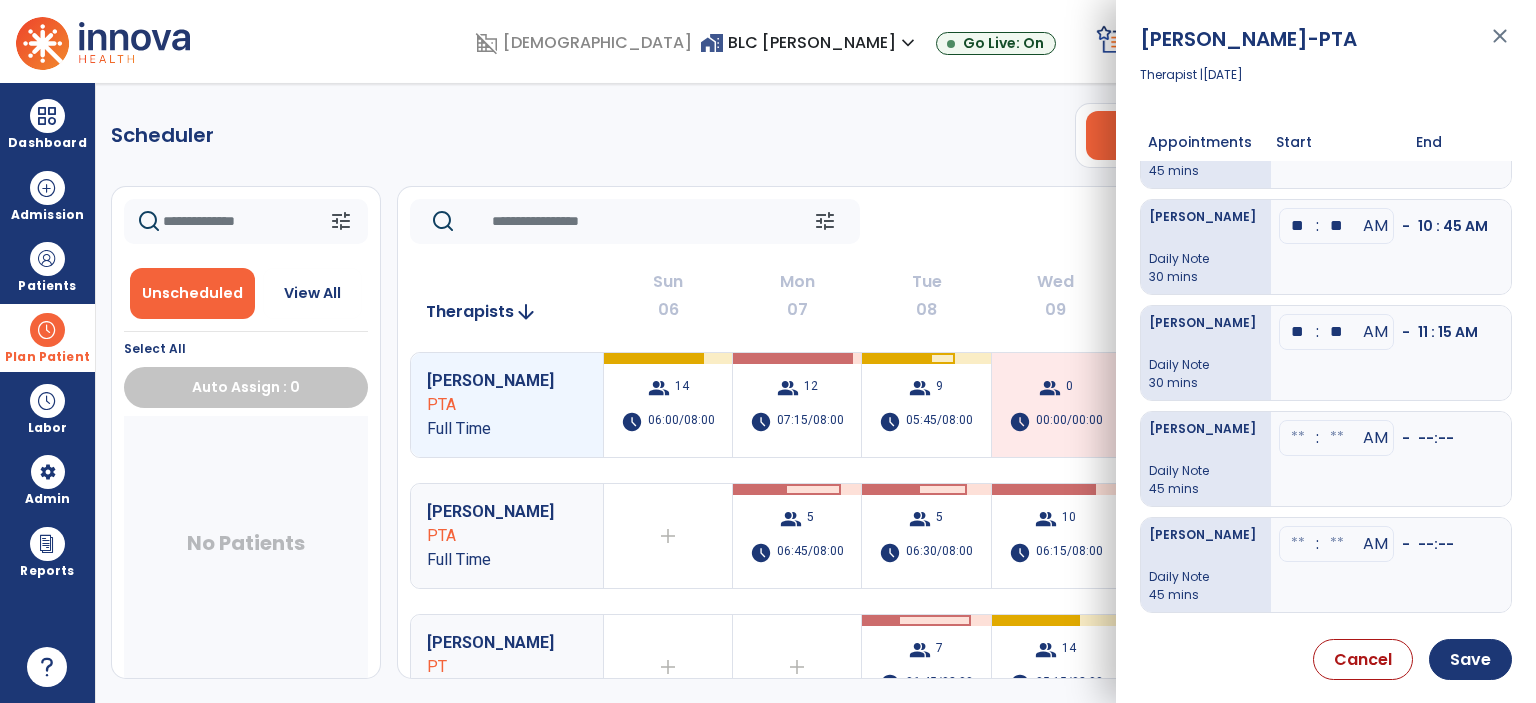 click at bounding box center [1298, -216] 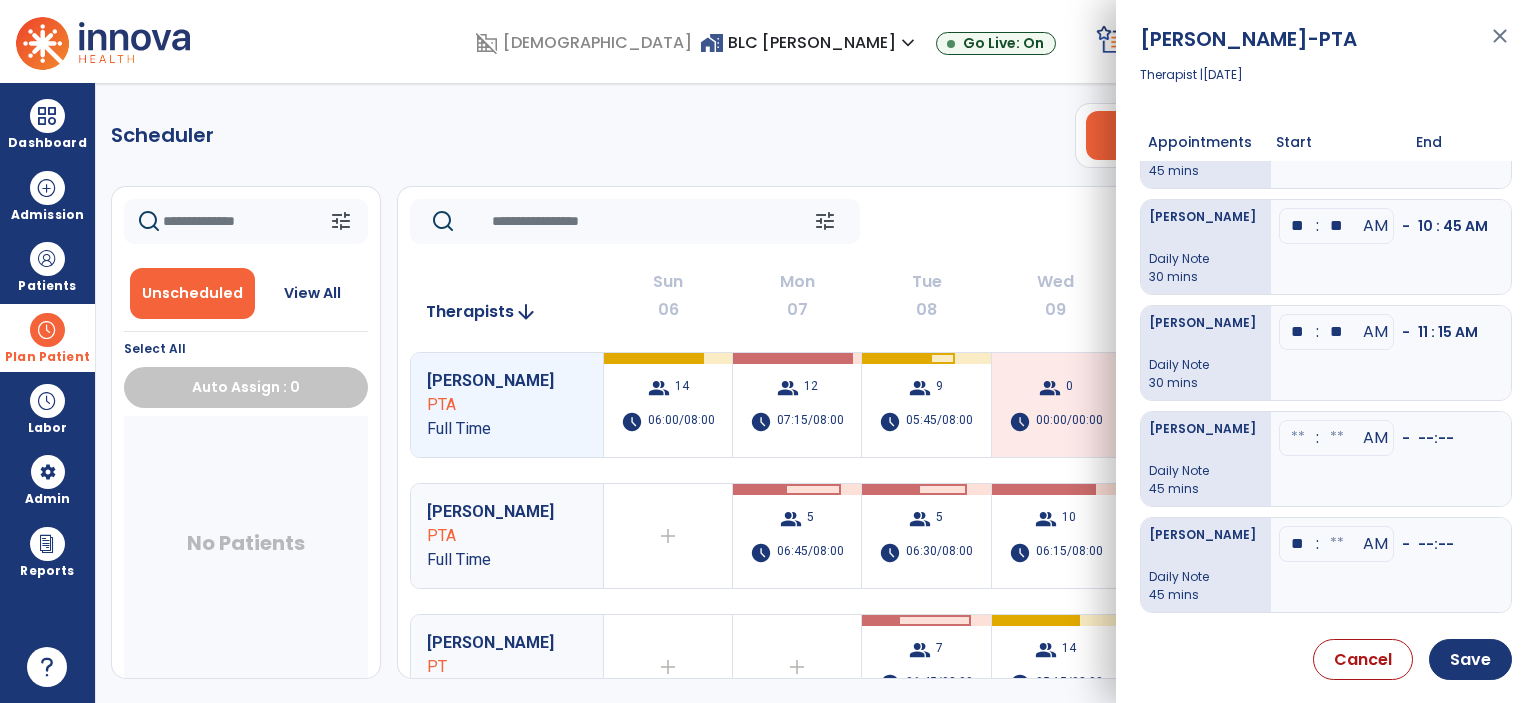 type on "**" 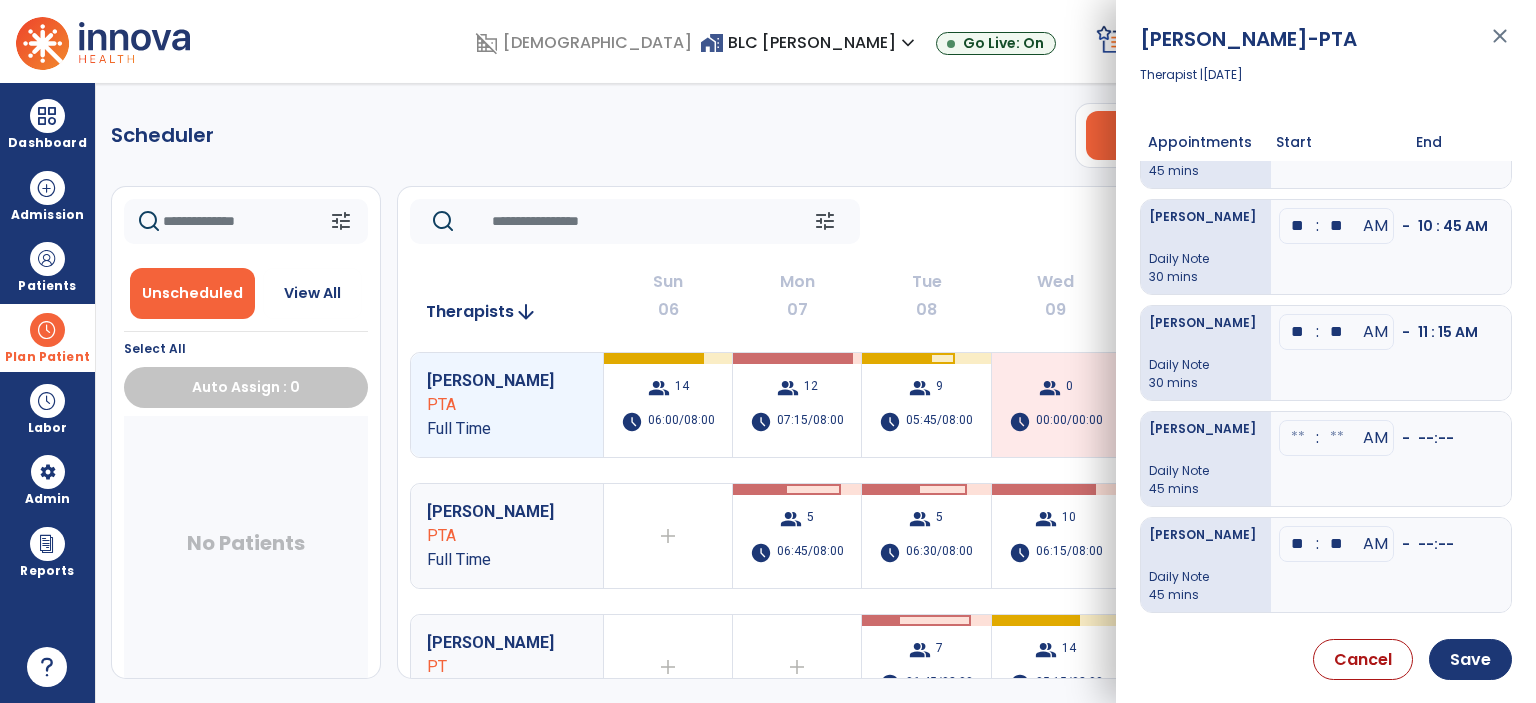 type on "**" 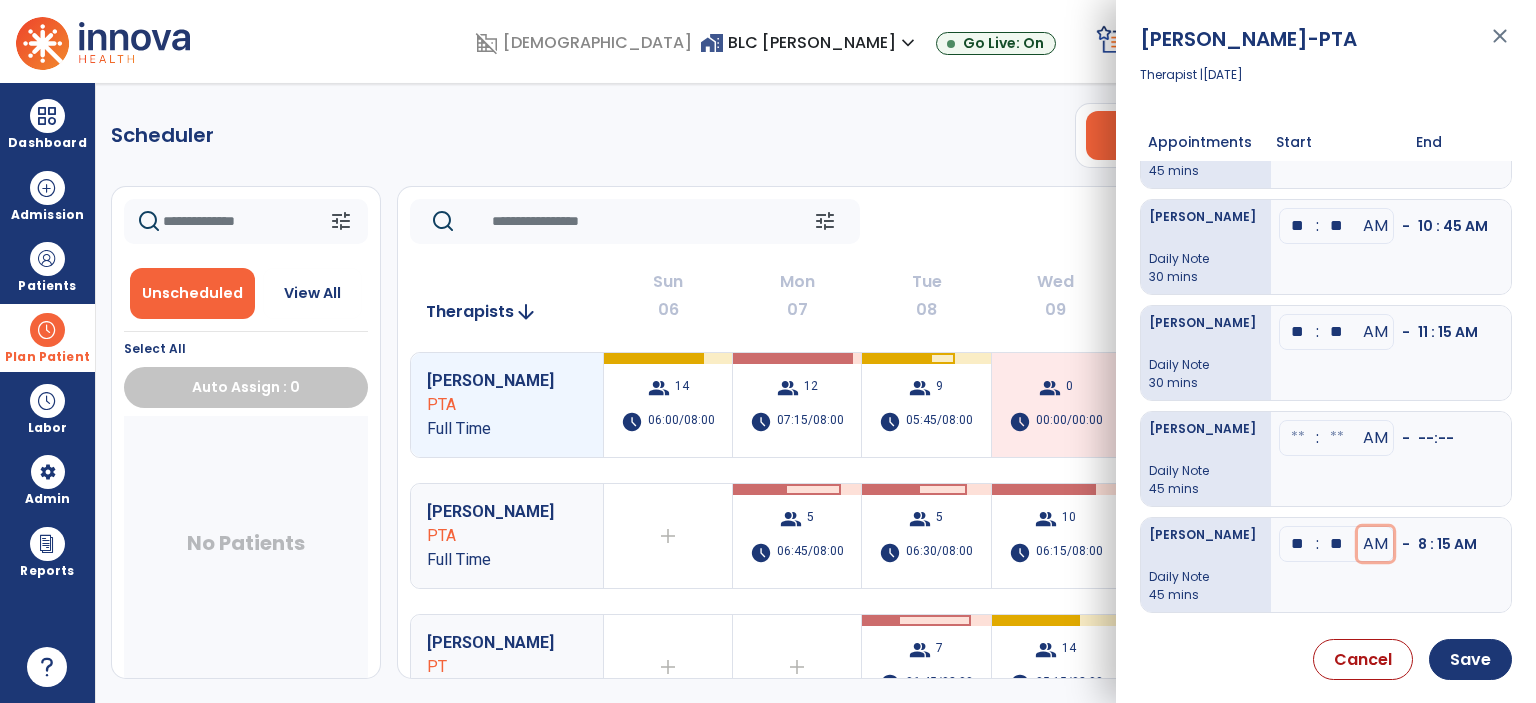 type 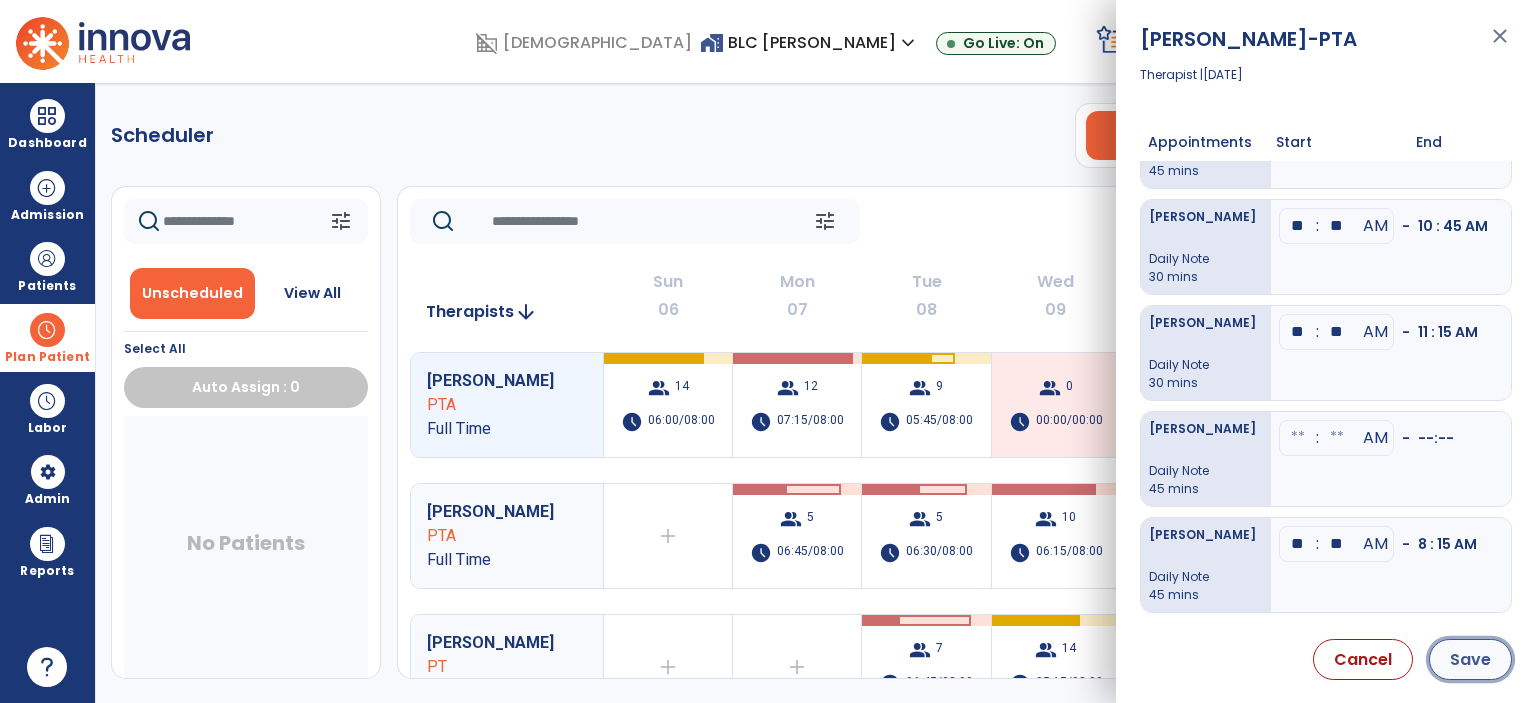 click on "Save" at bounding box center [1470, 659] 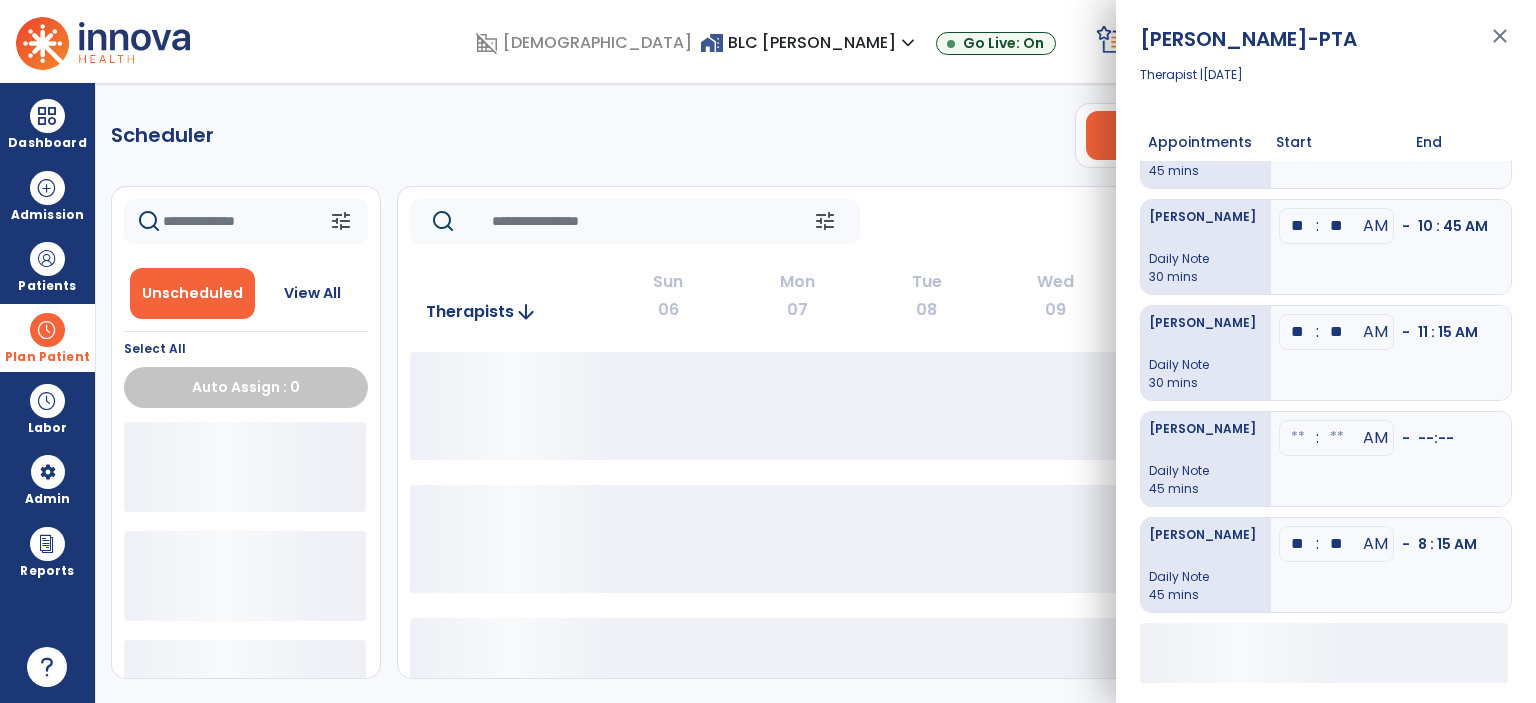 click on "close" at bounding box center (1500, 45) 